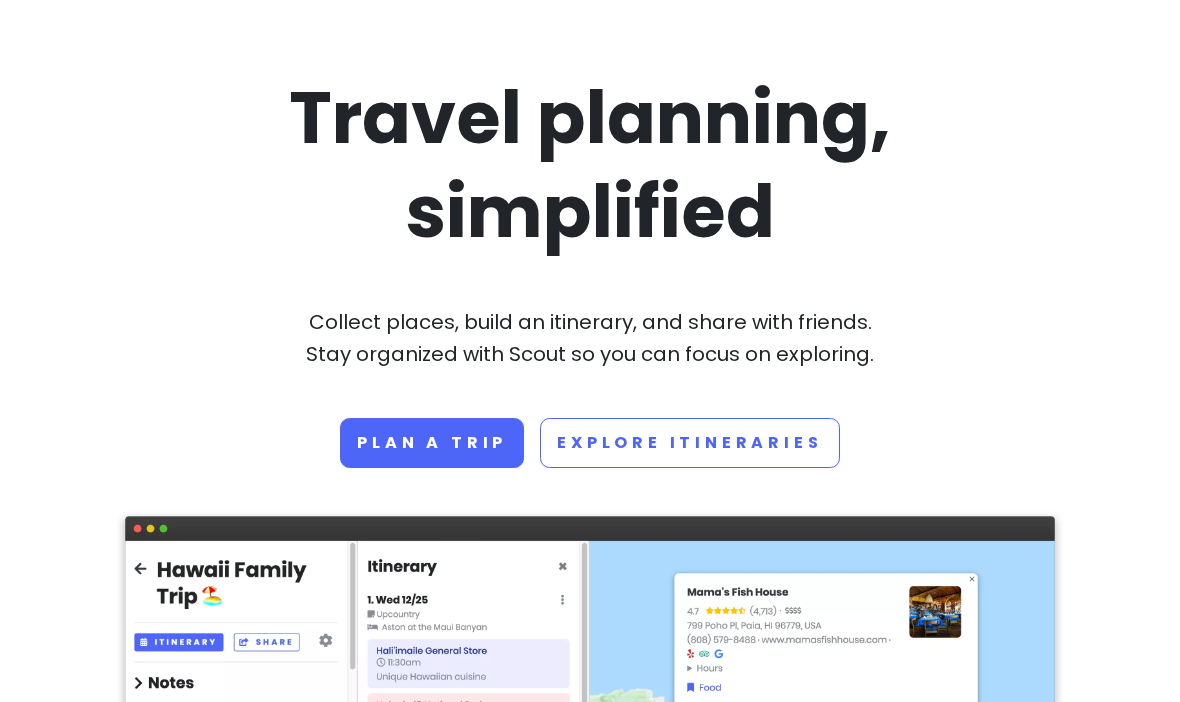 scroll, scrollTop: 0, scrollLeft: 0, axis: both 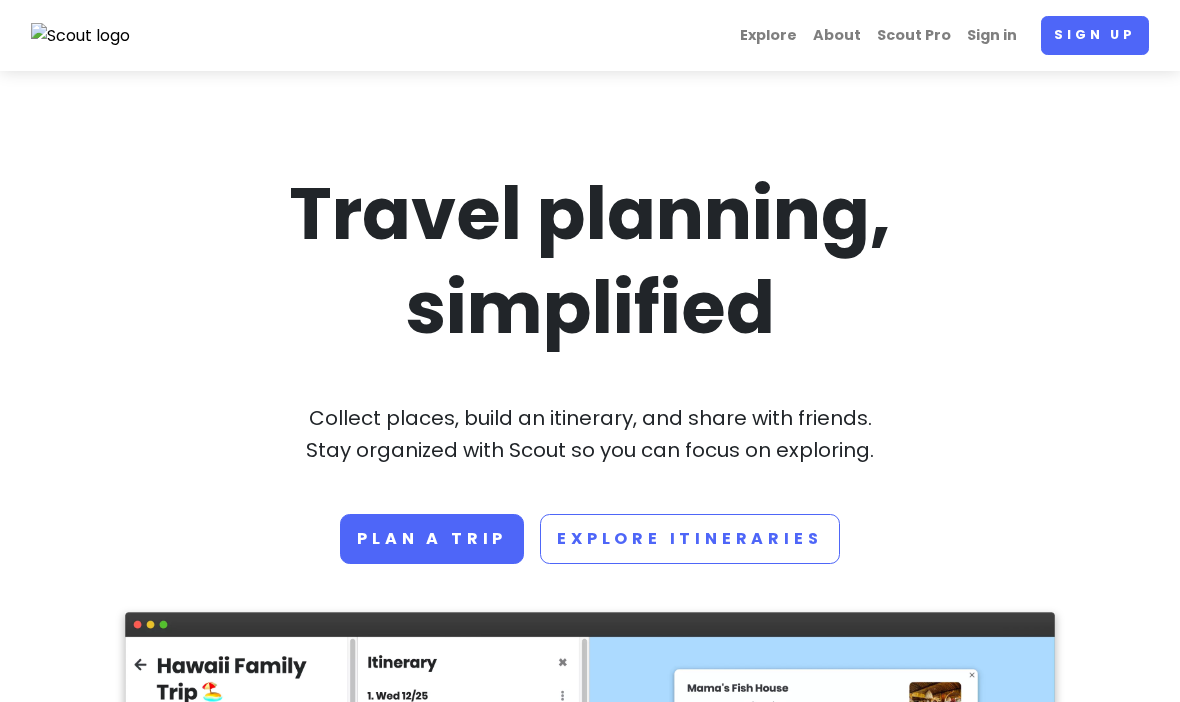 click on "Plan a trip" at bounding box center (432, 539) 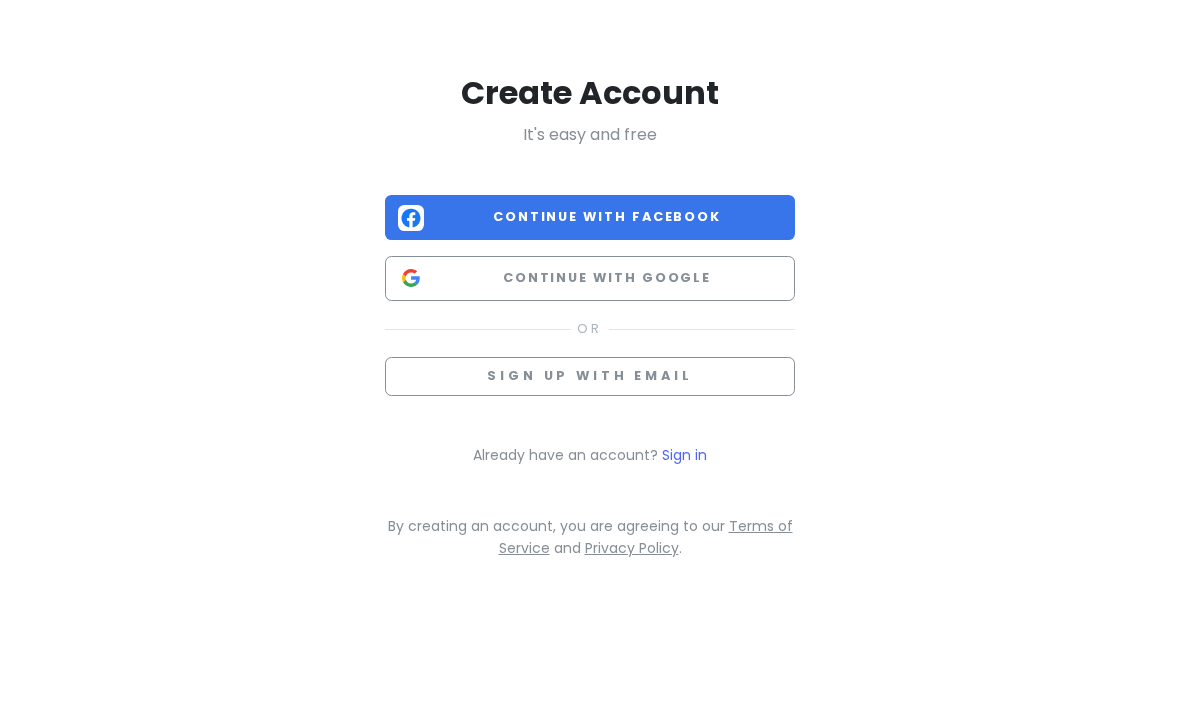 scroll, scrollTop: 0, scrollLeft: 0, axis: both 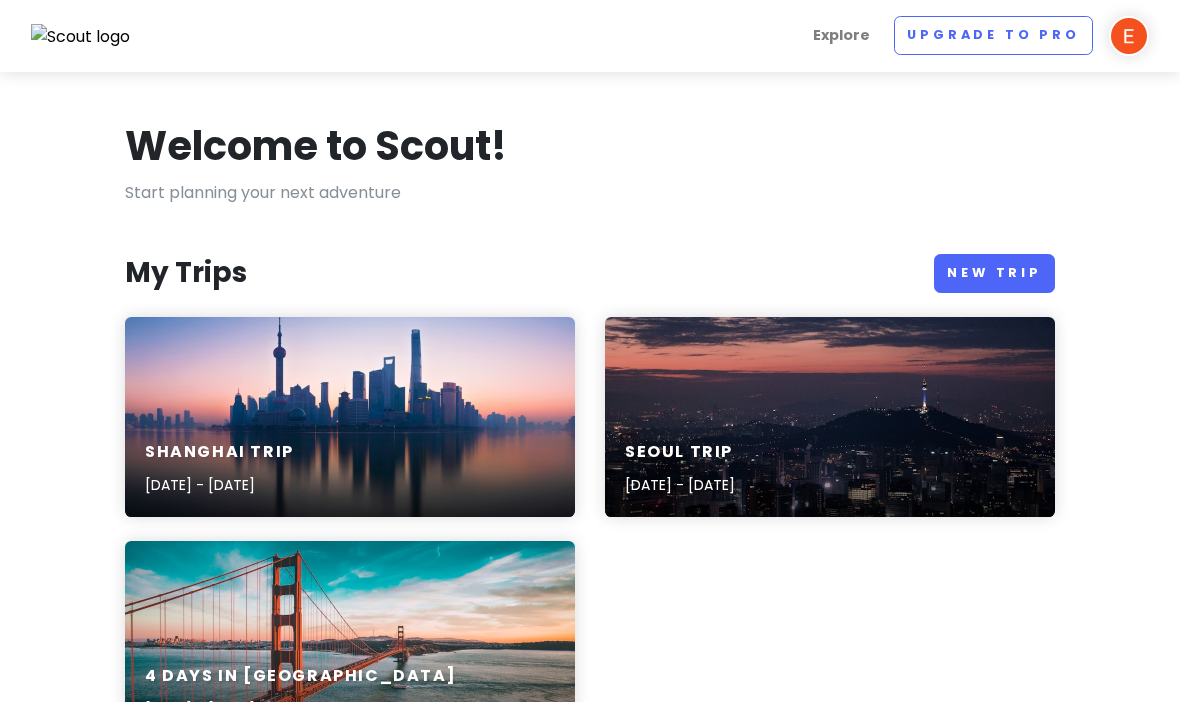 click on "New Trip" at bounding box center [994, 273] 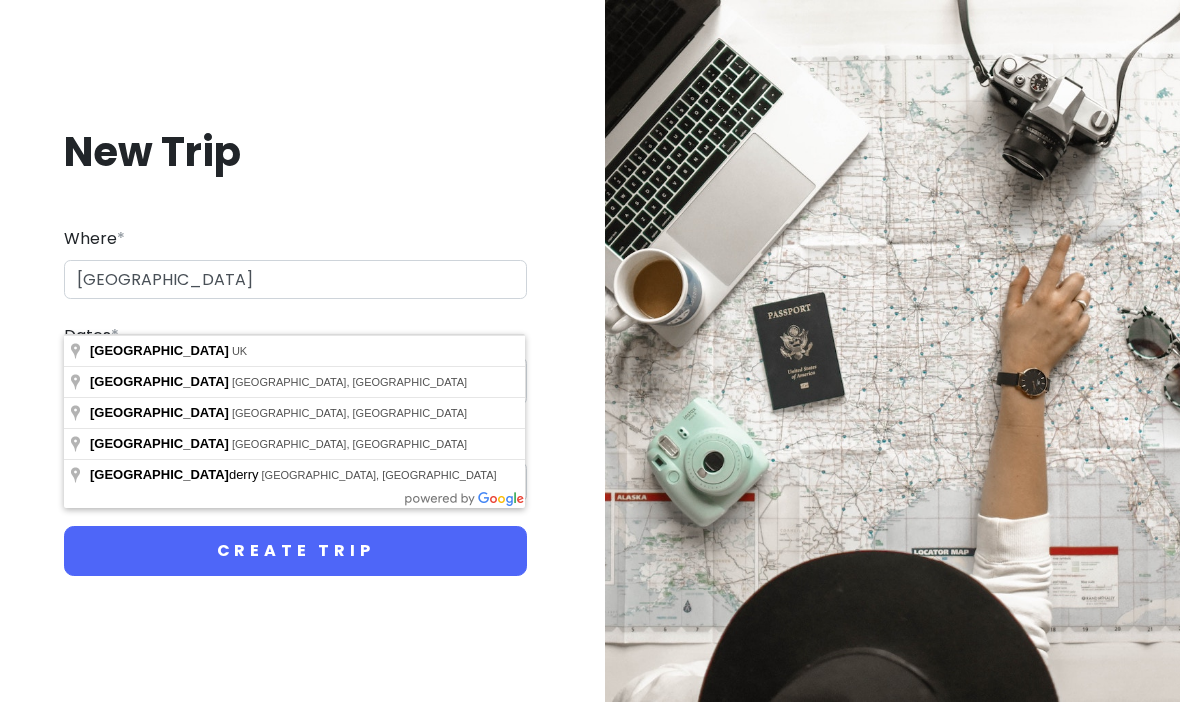 type on "[GEOGRAPHIC_DATA], [GEOGRAPHIC_DATA]" 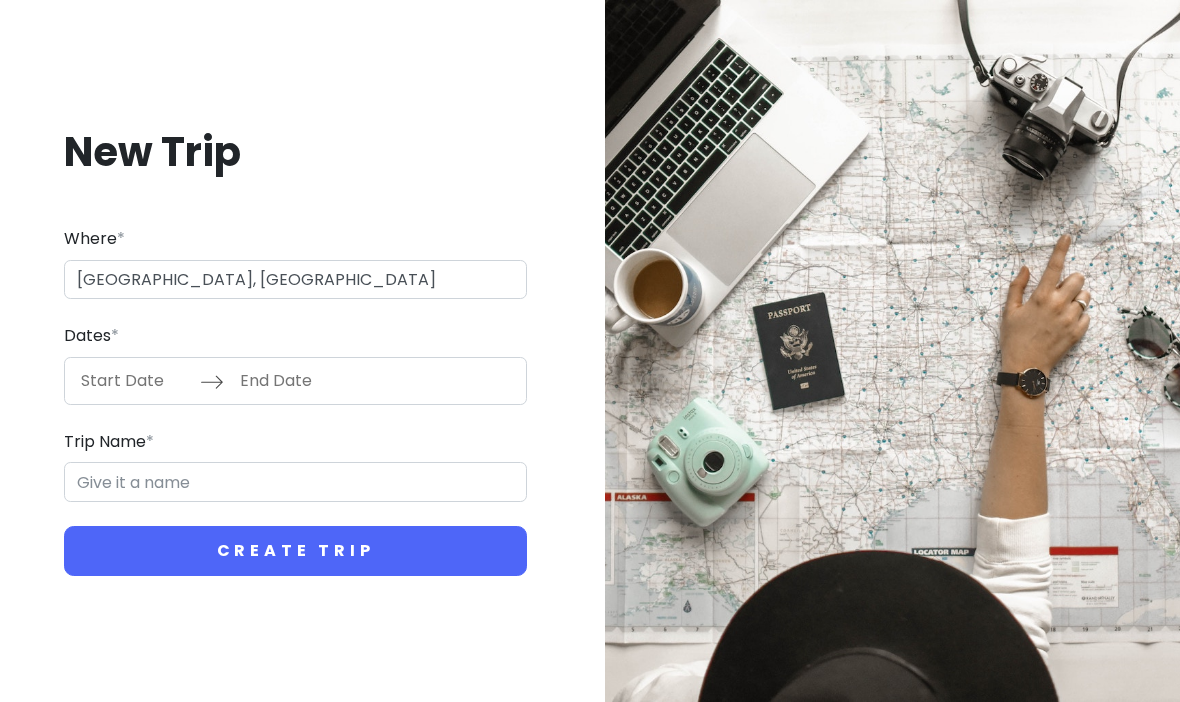type on "London Trip" 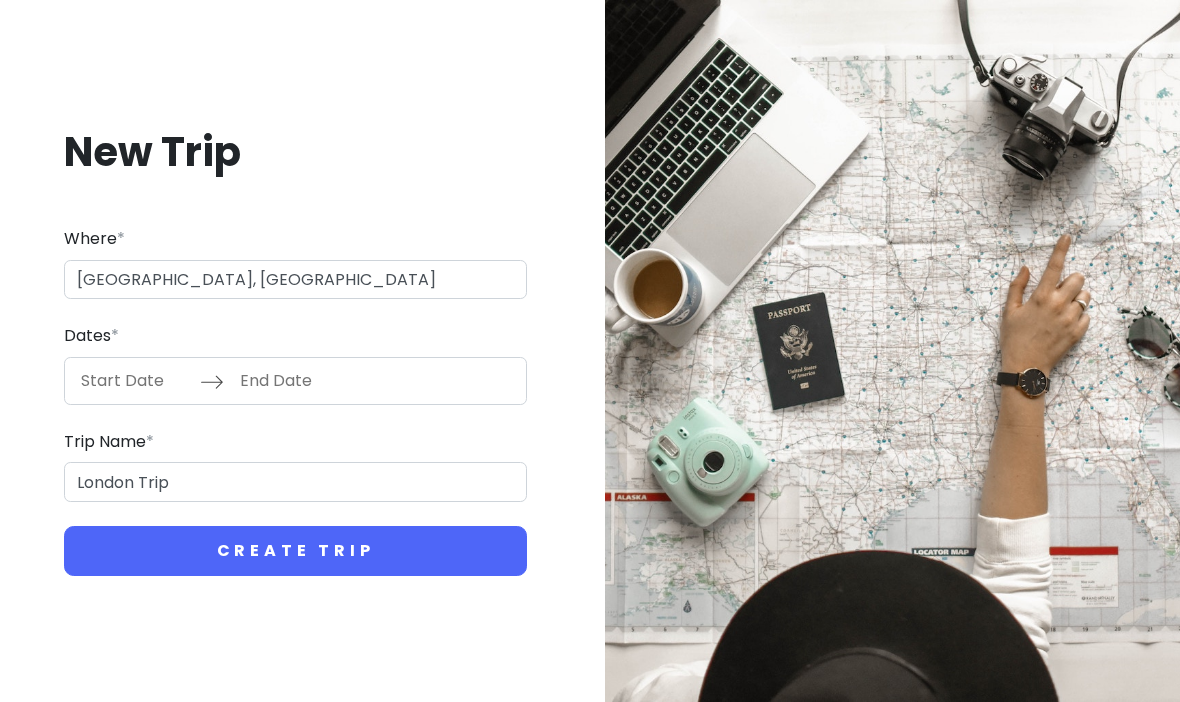 click at bounding box center (135, 381) 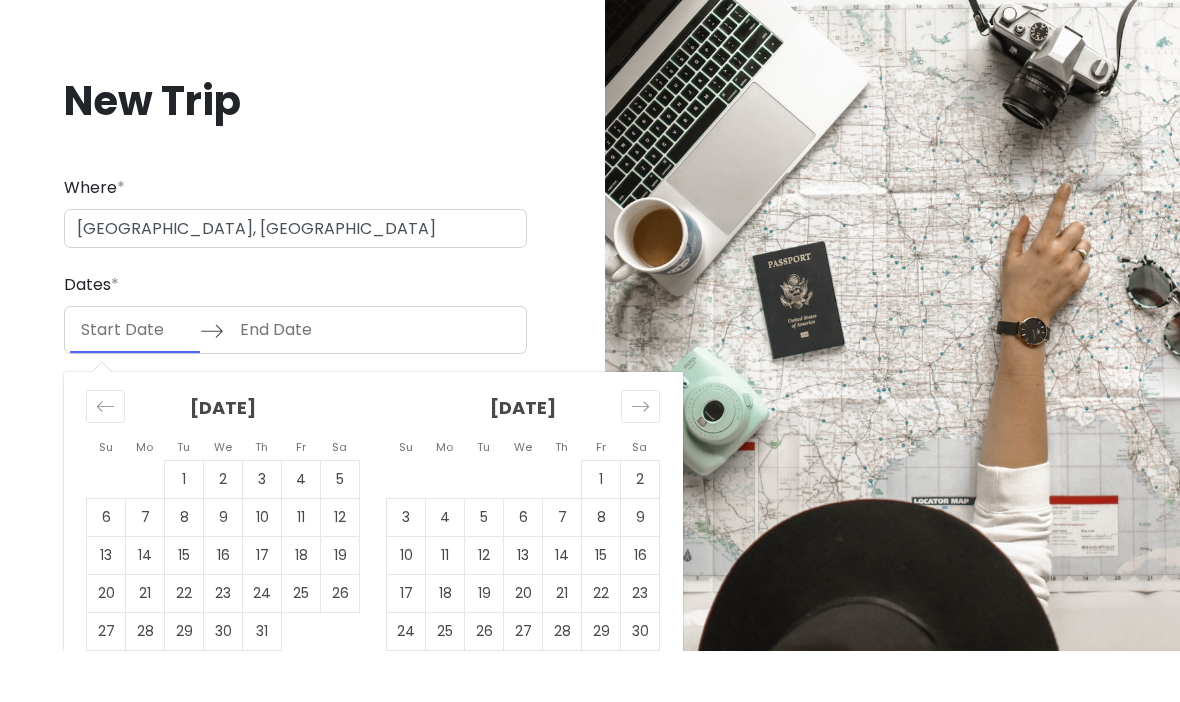 scroll, scrollTop: 25, scrollLeft: 0, axis: vertical 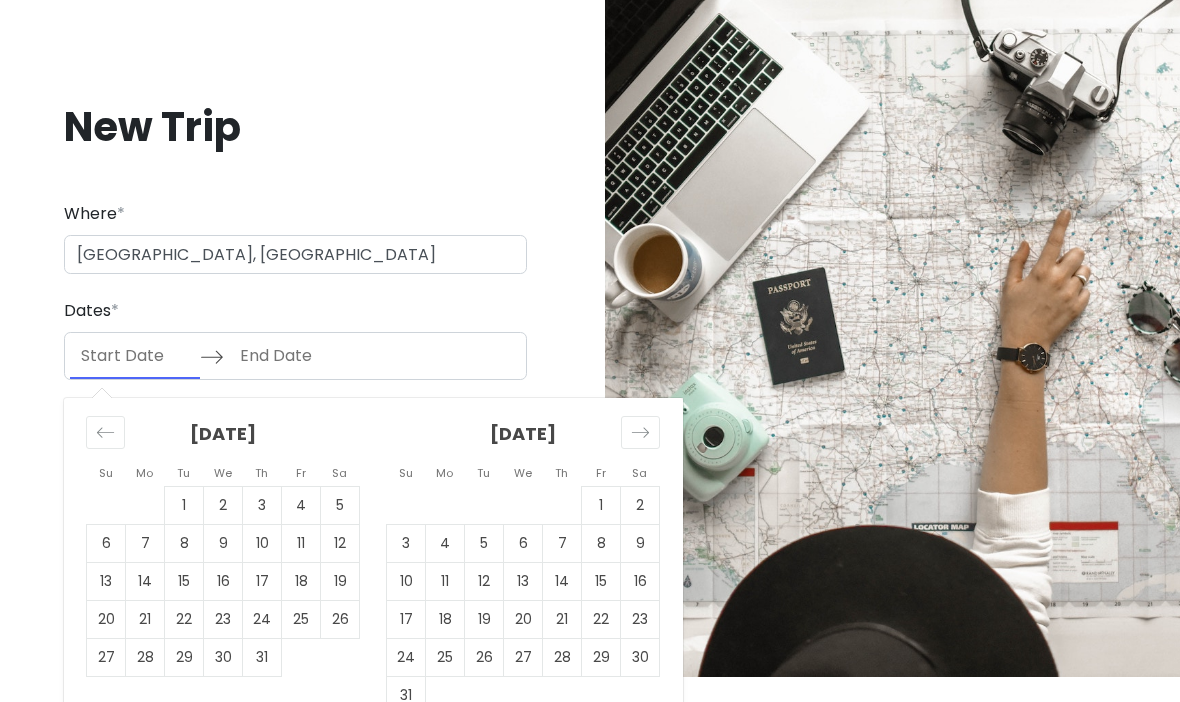 click on "19" at bounding box center (340, 581) 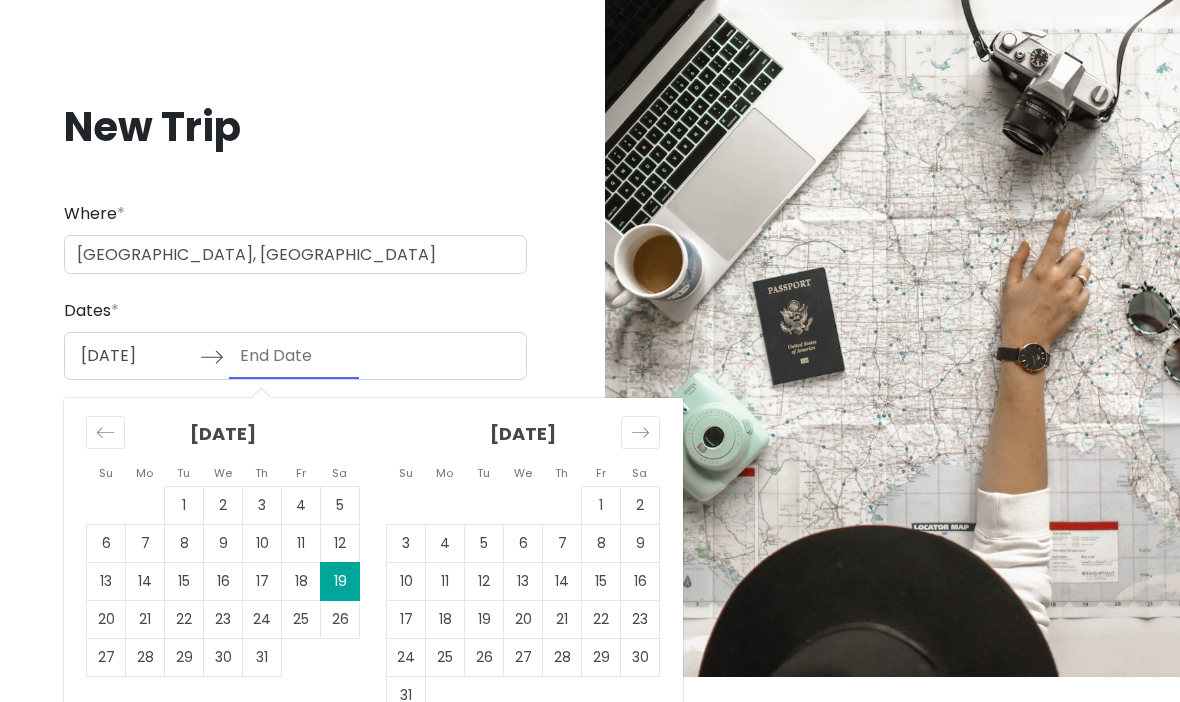 click on "25" at bounding box center (301, 619) 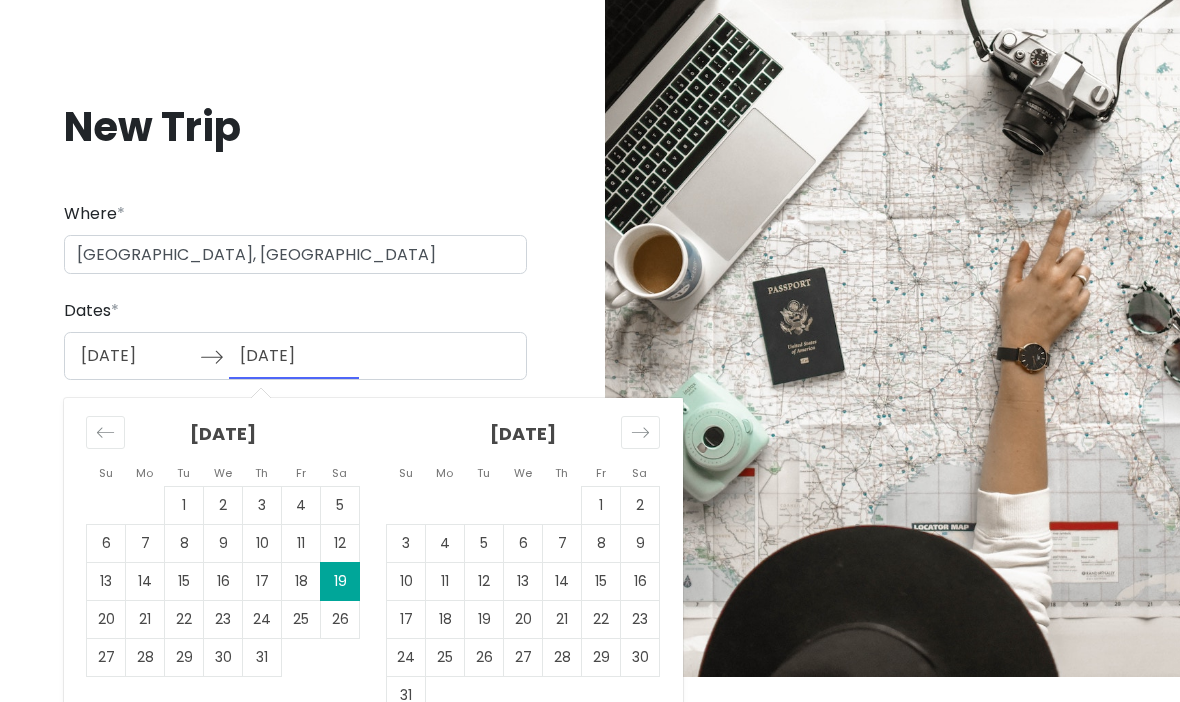 scroll, scrollTop: 0, scrollLeft: 0, axis: both 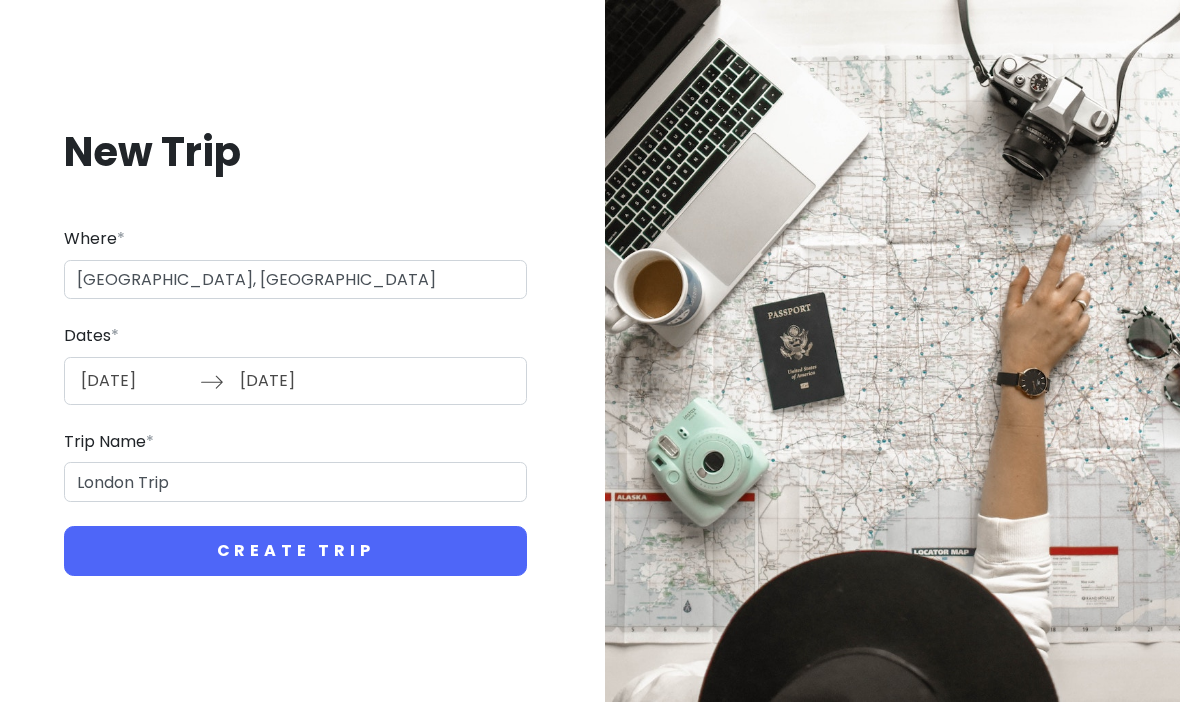 click on "Create Trip" at bounding box center [295, 551] 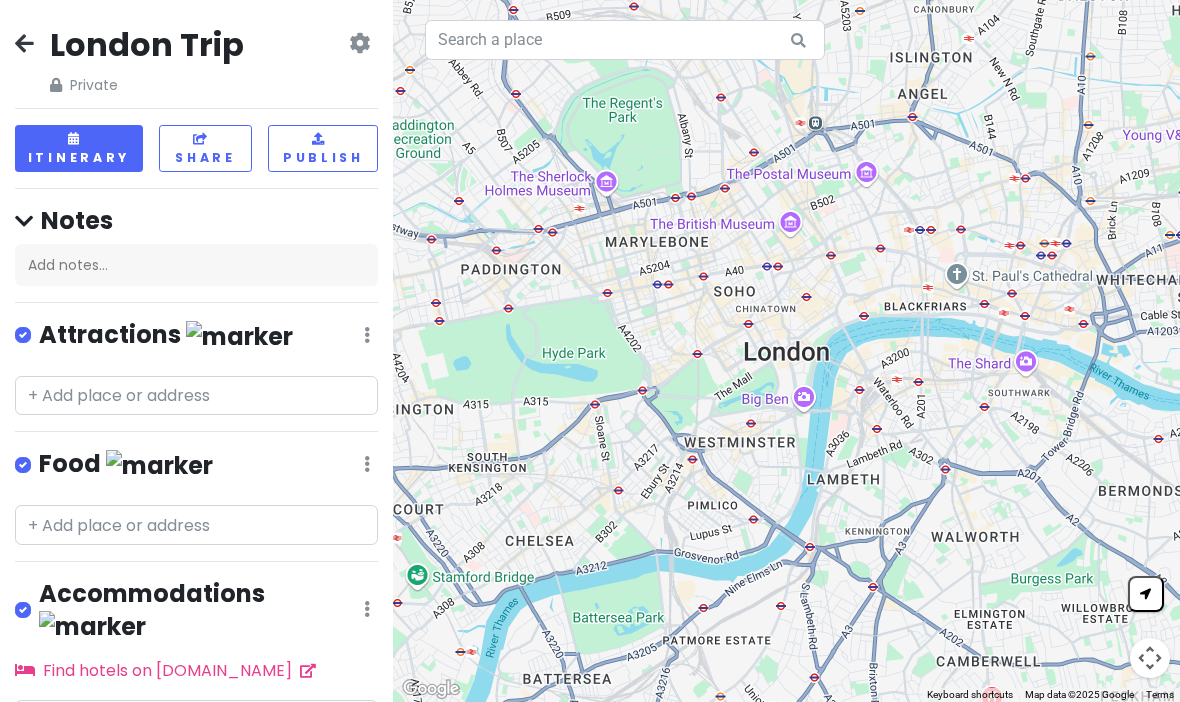 scroll, scrollTop: 0, scrollLeft: 0, axis: both 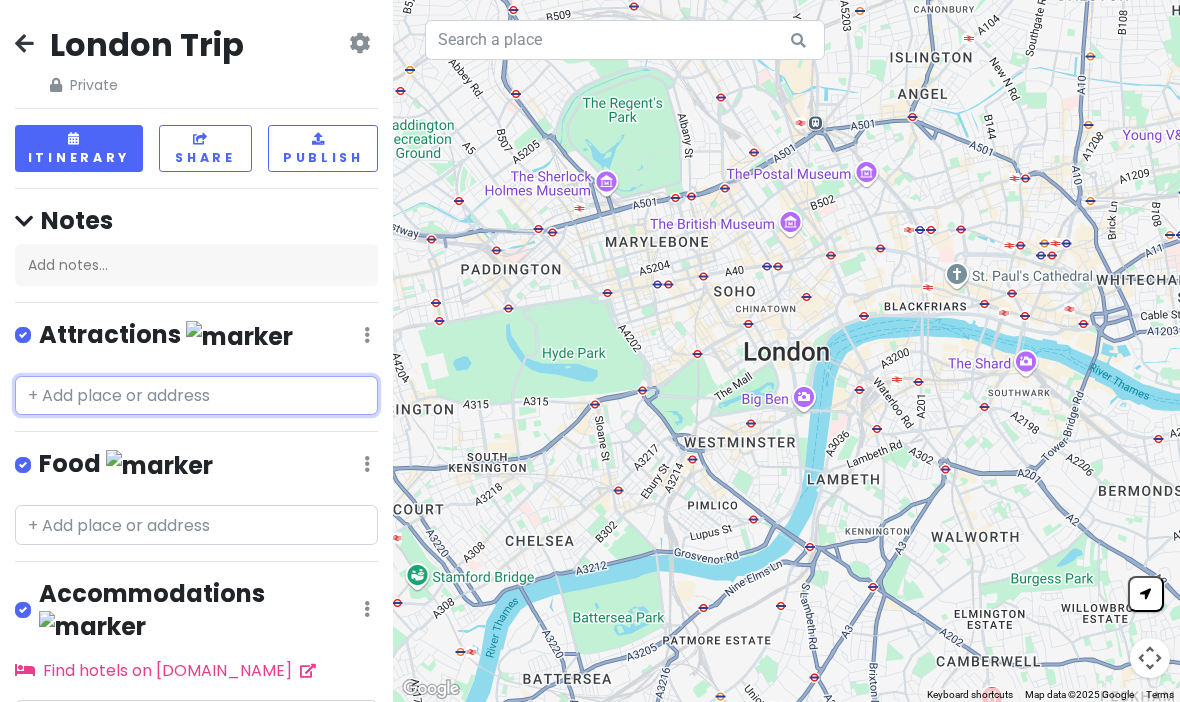 click at bounding box center [196, 396] 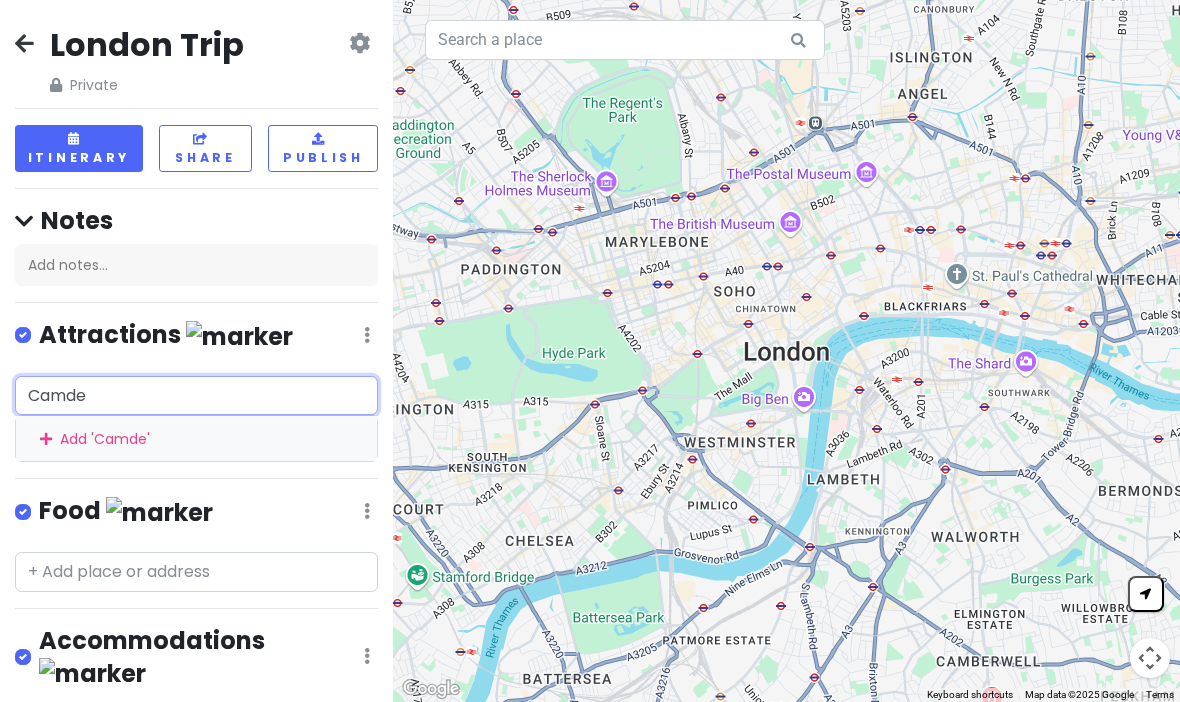 type on "[GEOGRAPHIC_DATA]" 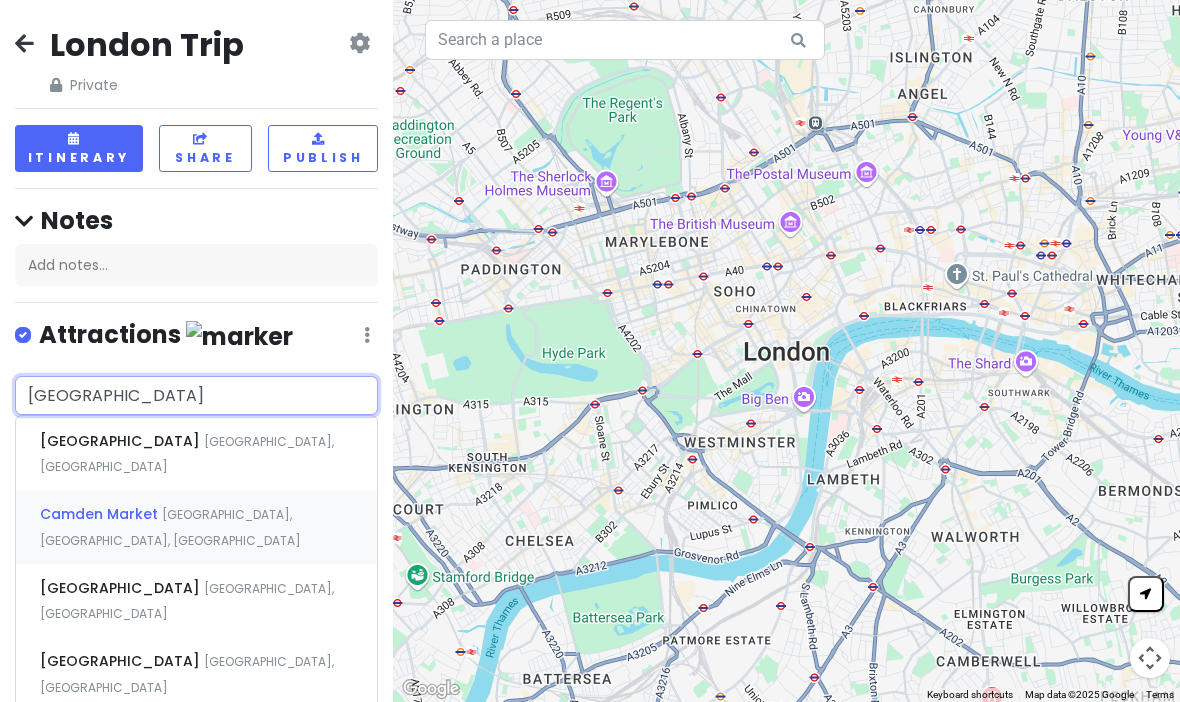 click on "[GEOGRAPHIC_DATA], [GEOGRAPHIC_DATA], [GEOGRAPHIC_DATA]" at bounding box center [187, 454] 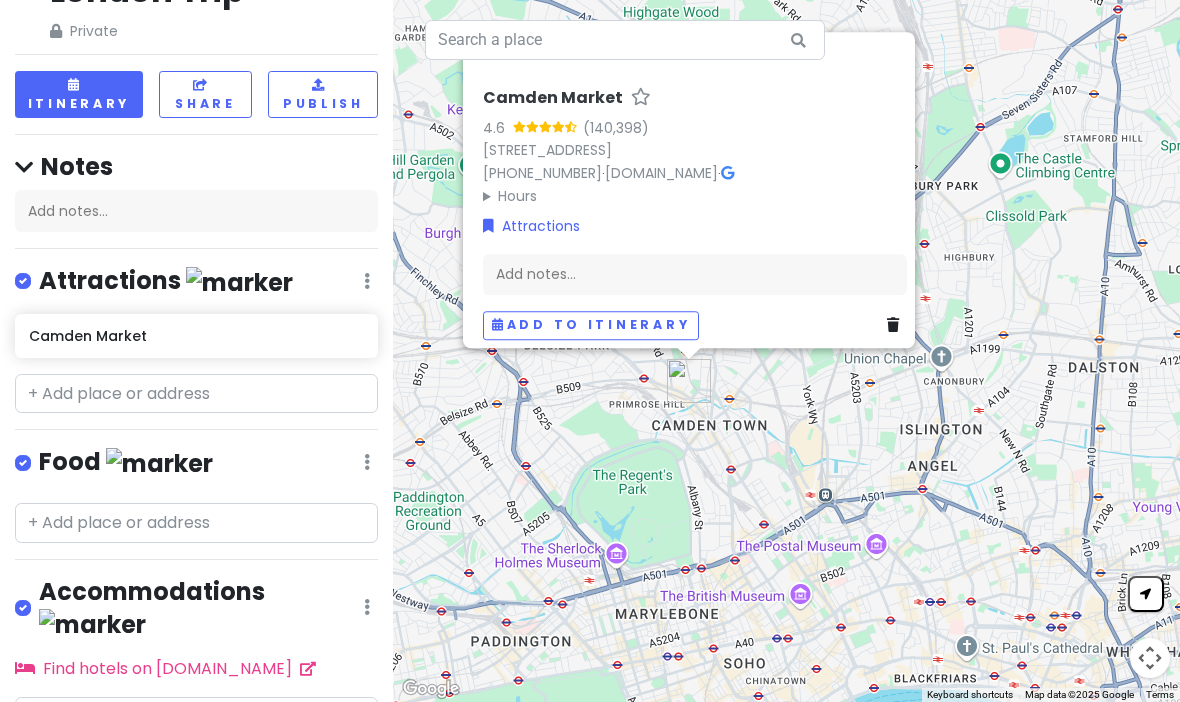 scroll, scrollTop: 53, scrollLeft: 0, axis: vertical 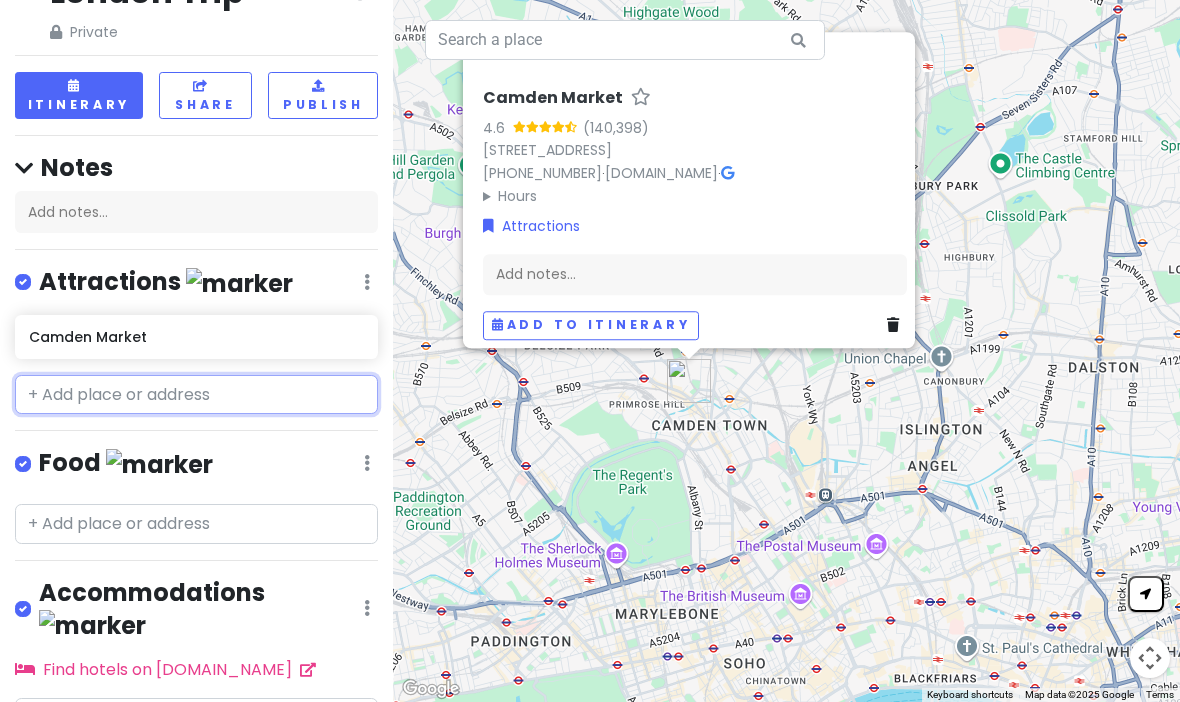 click at bounding box center (196, 395) 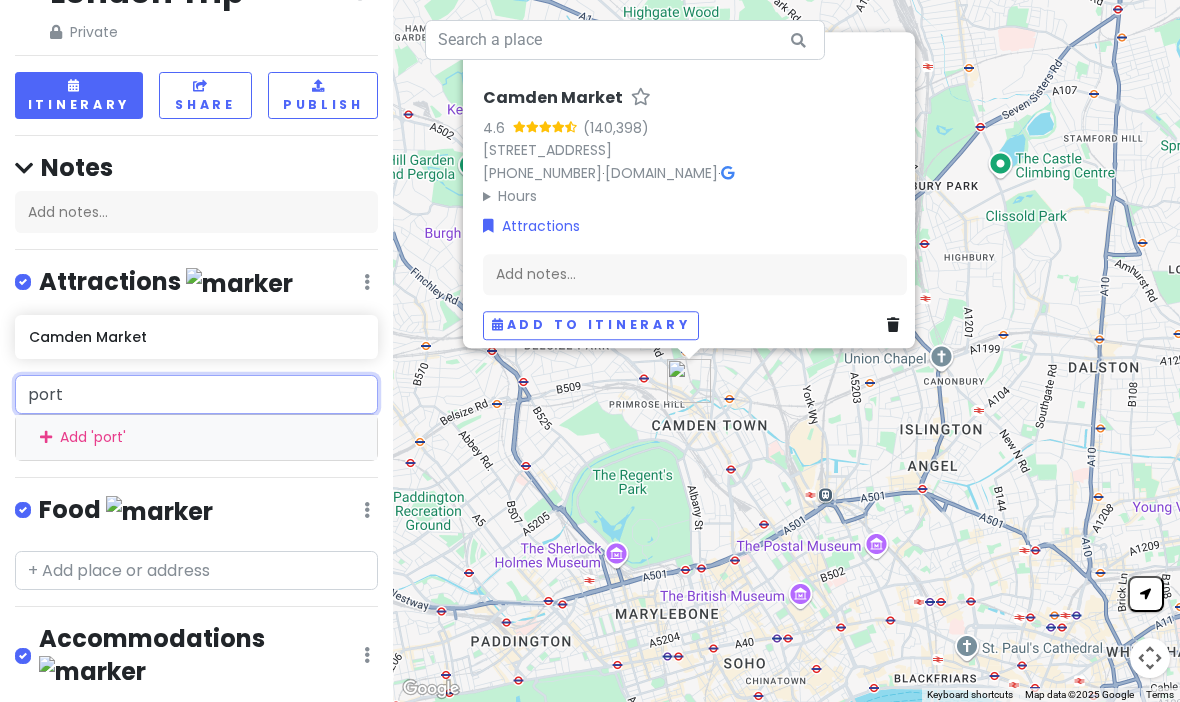 type on "[GEOGRAPHIC_DATA]" 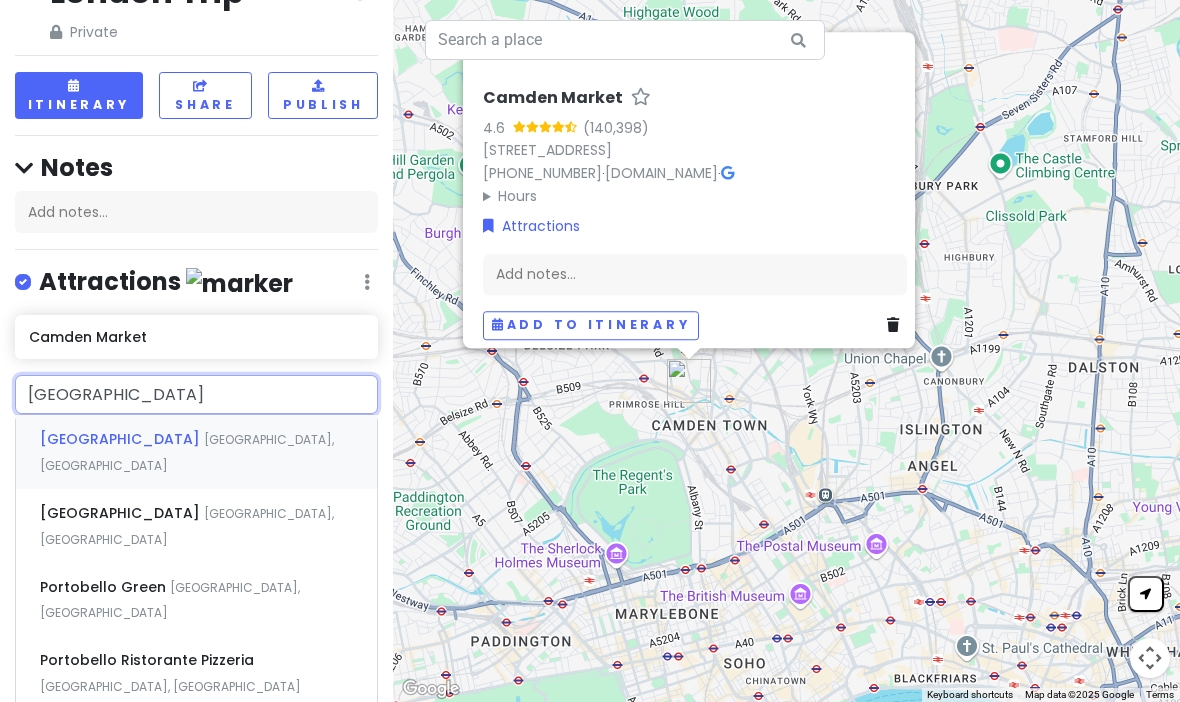 click on "[GEOGRAPHIC_DATA], [GEOGRAPHIC_DATA]" at bounding box center (196, 452) 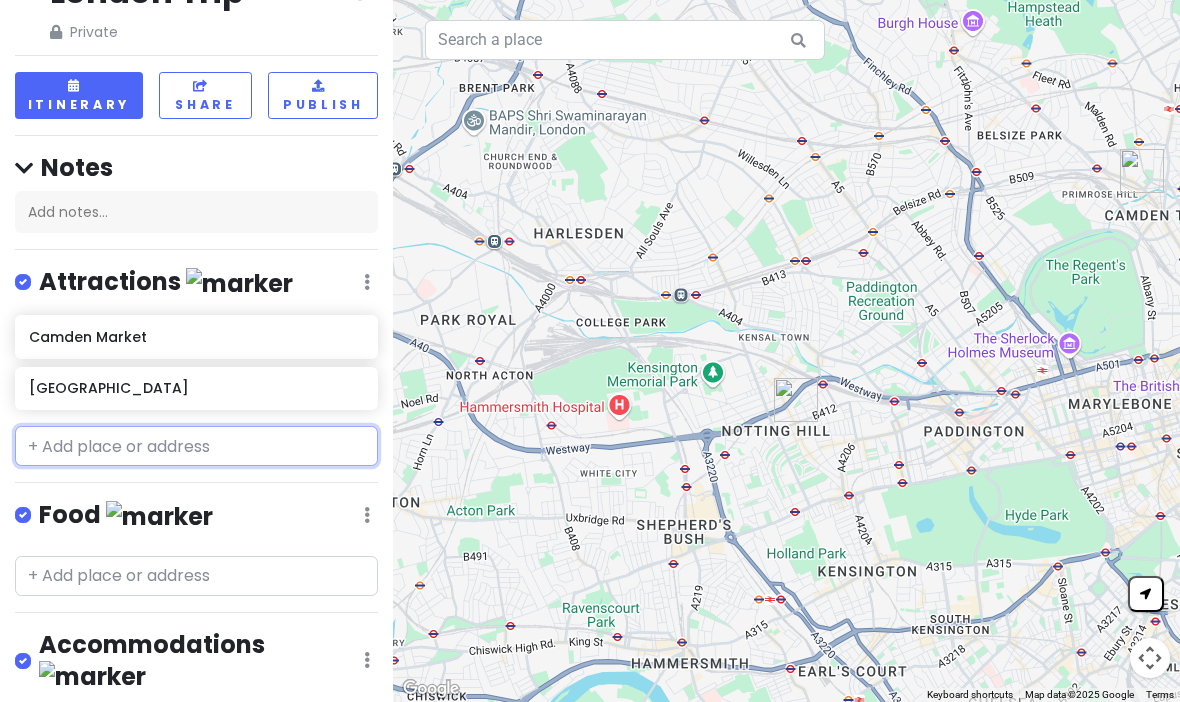 click at bounding box center (196, 446) 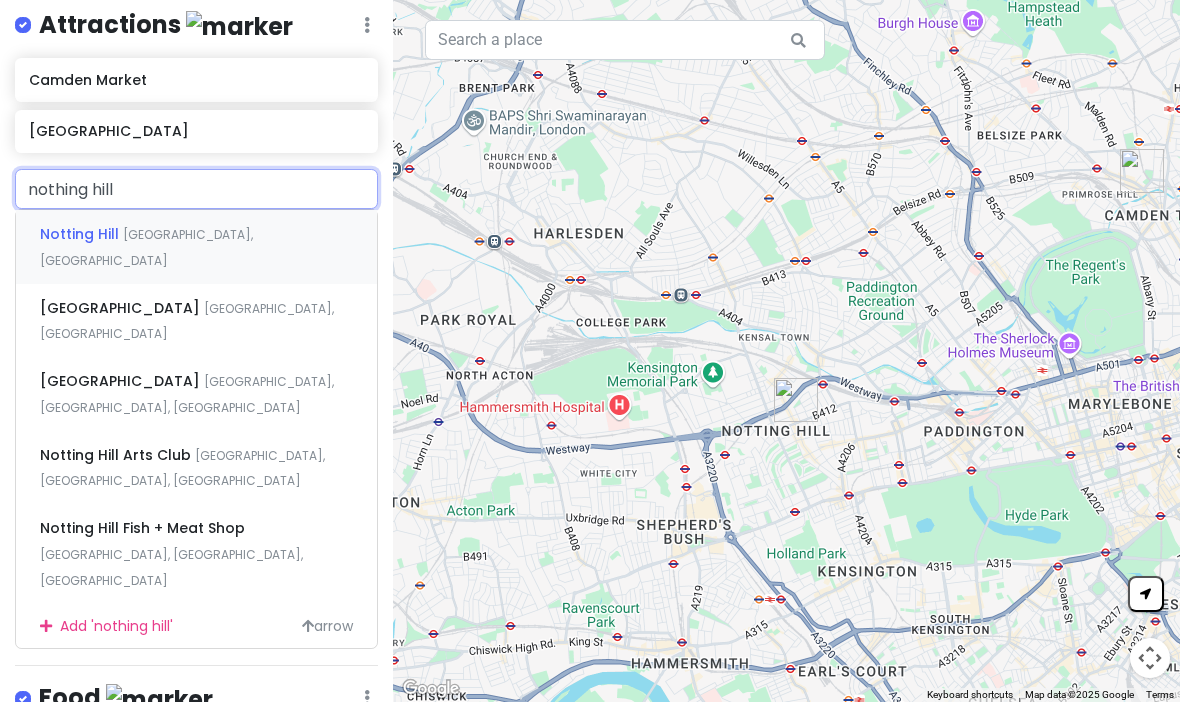 scroll, scrollTop: 289, scrollLeft: 0, axis: vertical 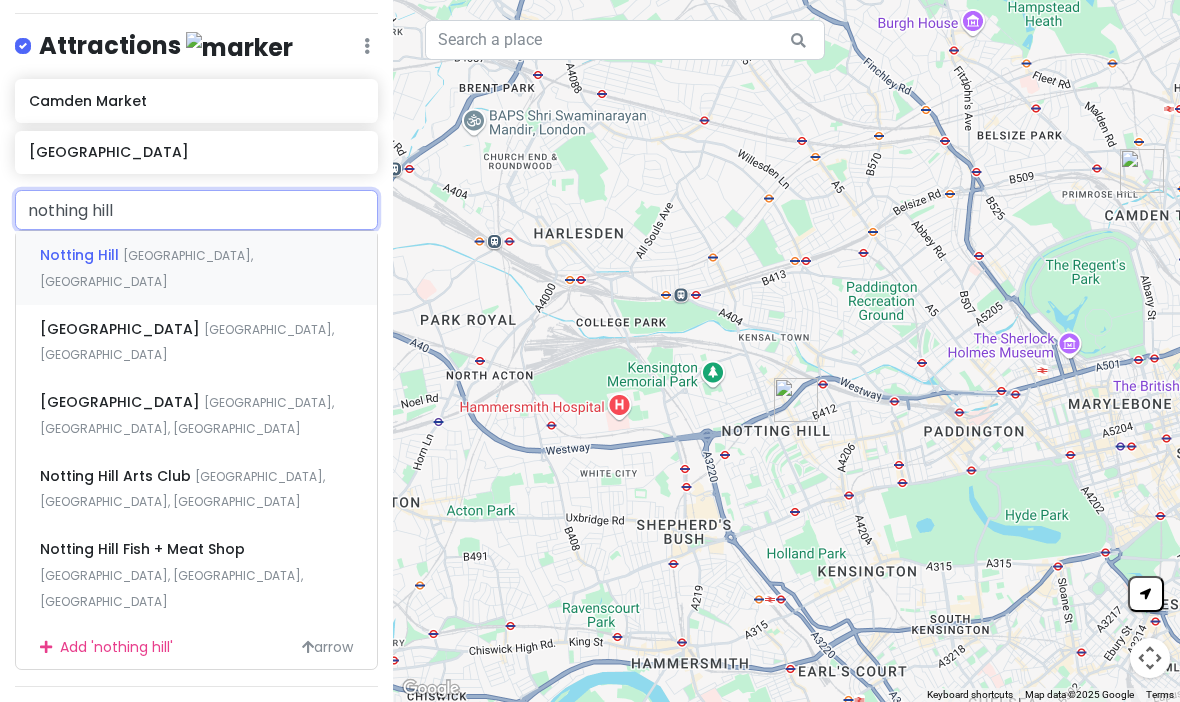 click on "nothing hill" at bounding box center [196, 210] 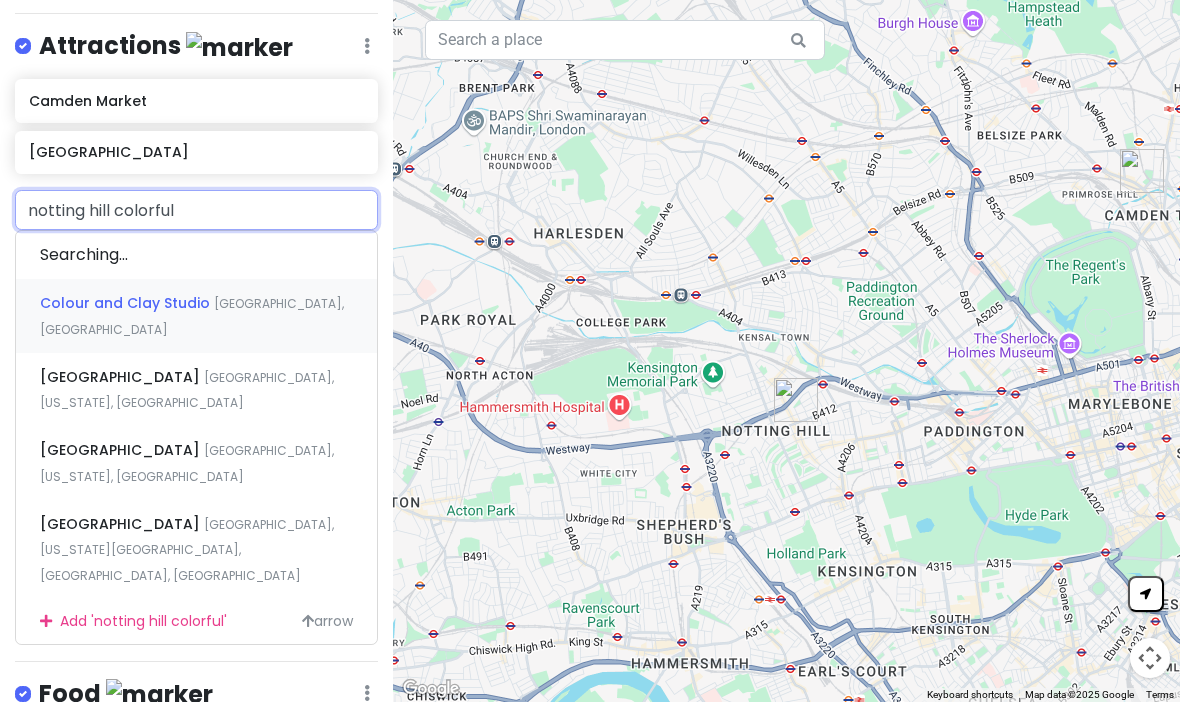 scroll, scrollTop: 198, scrollLeft: 0, axis: vertical 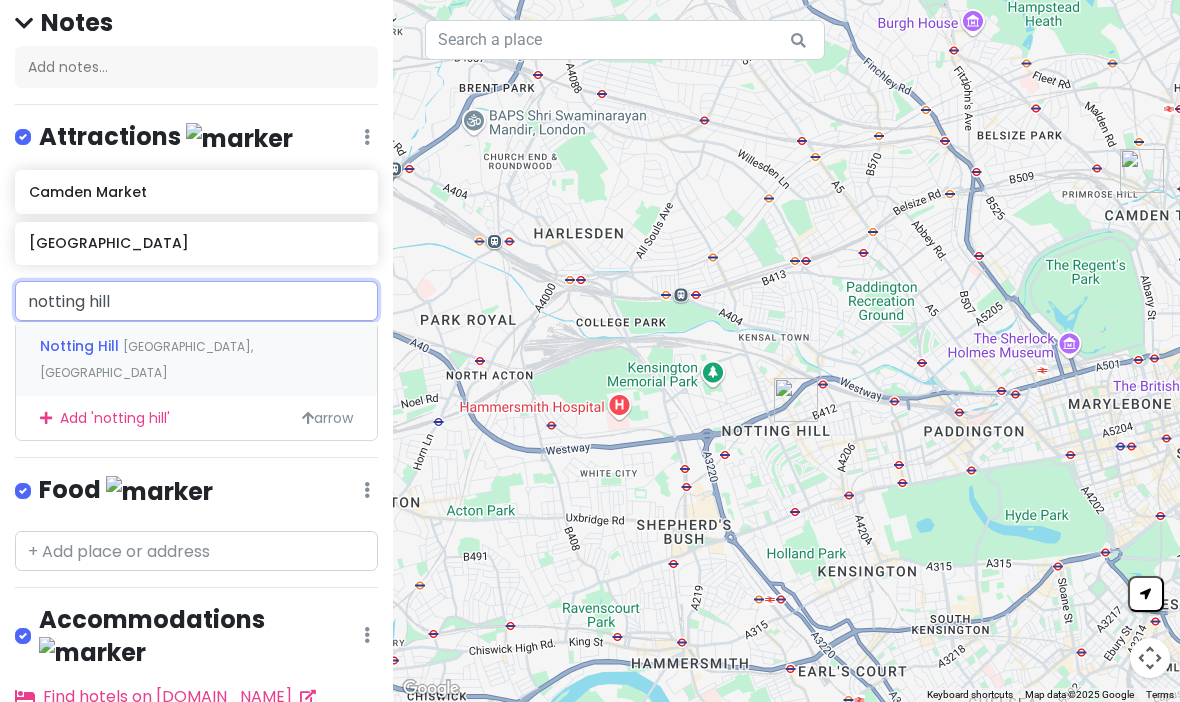 type on "notting hil" 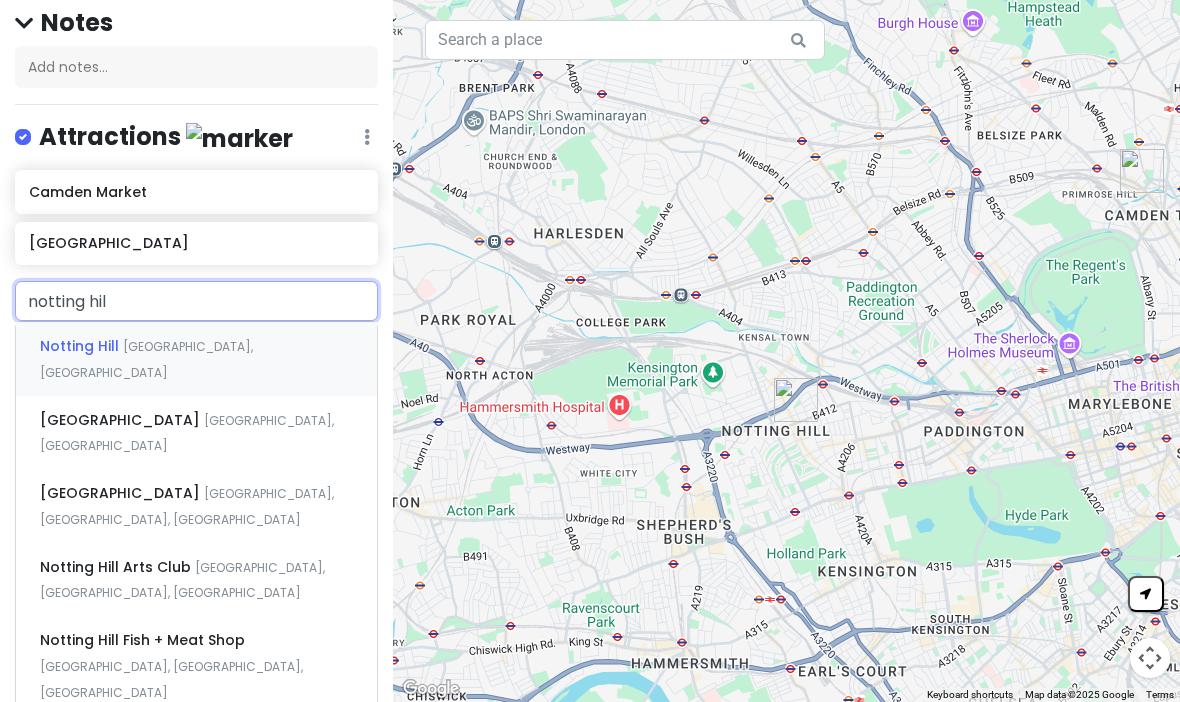 type 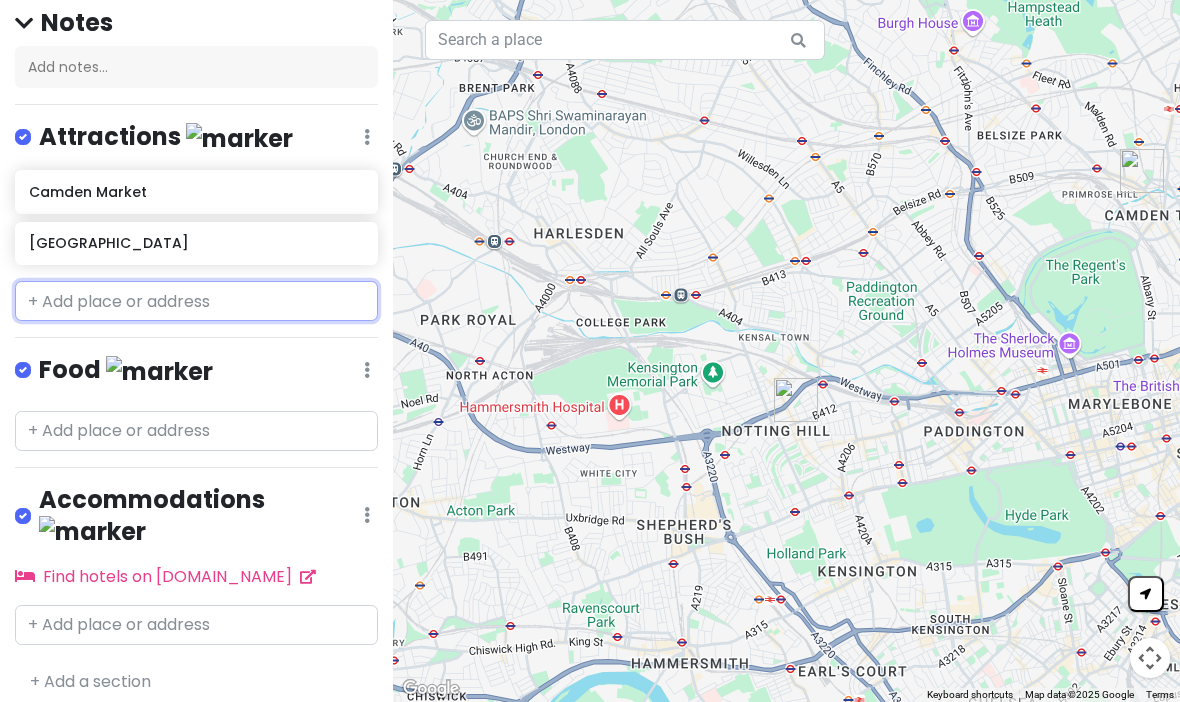 scroll, scrollTop: 104, scrollLeft: 0, axis: vertical 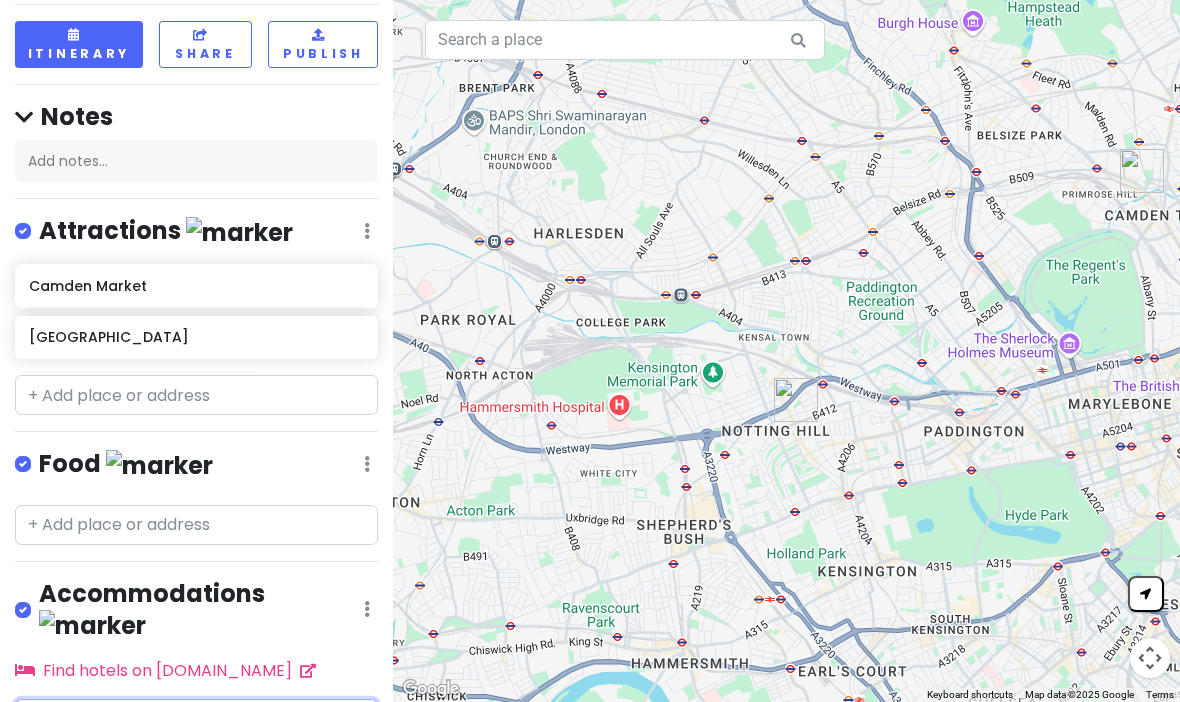click at bounding box center (196, 719) 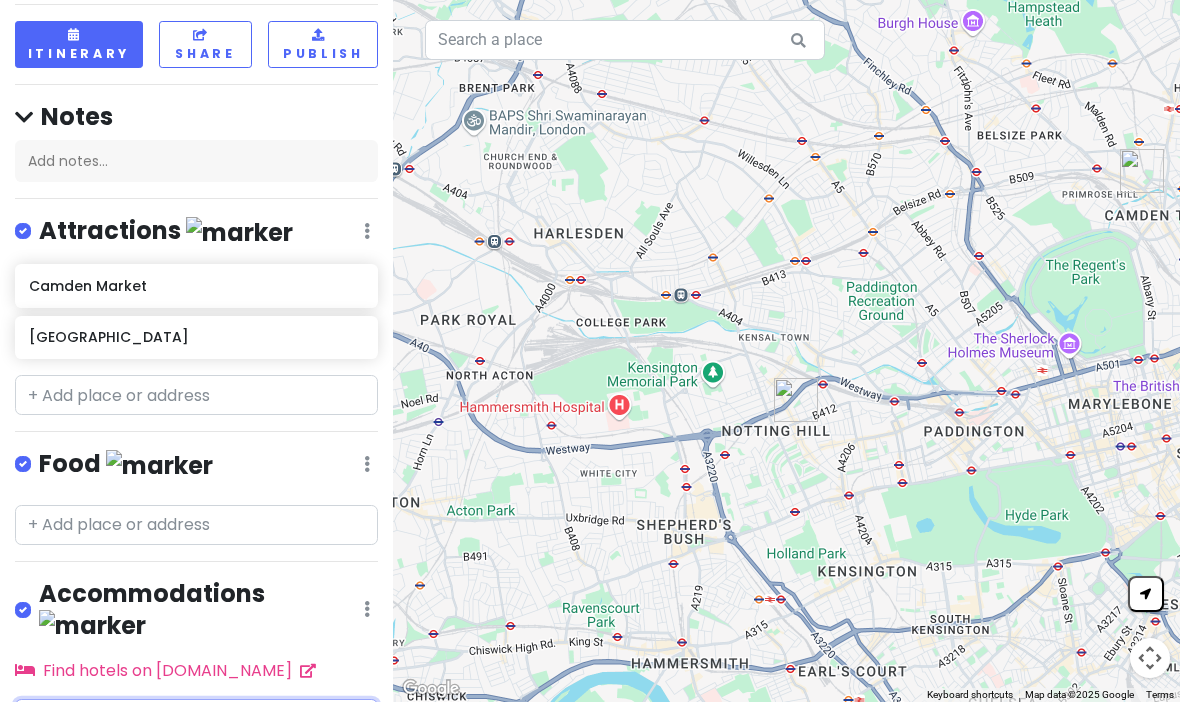 type on "nox [PERSON_NAME]" 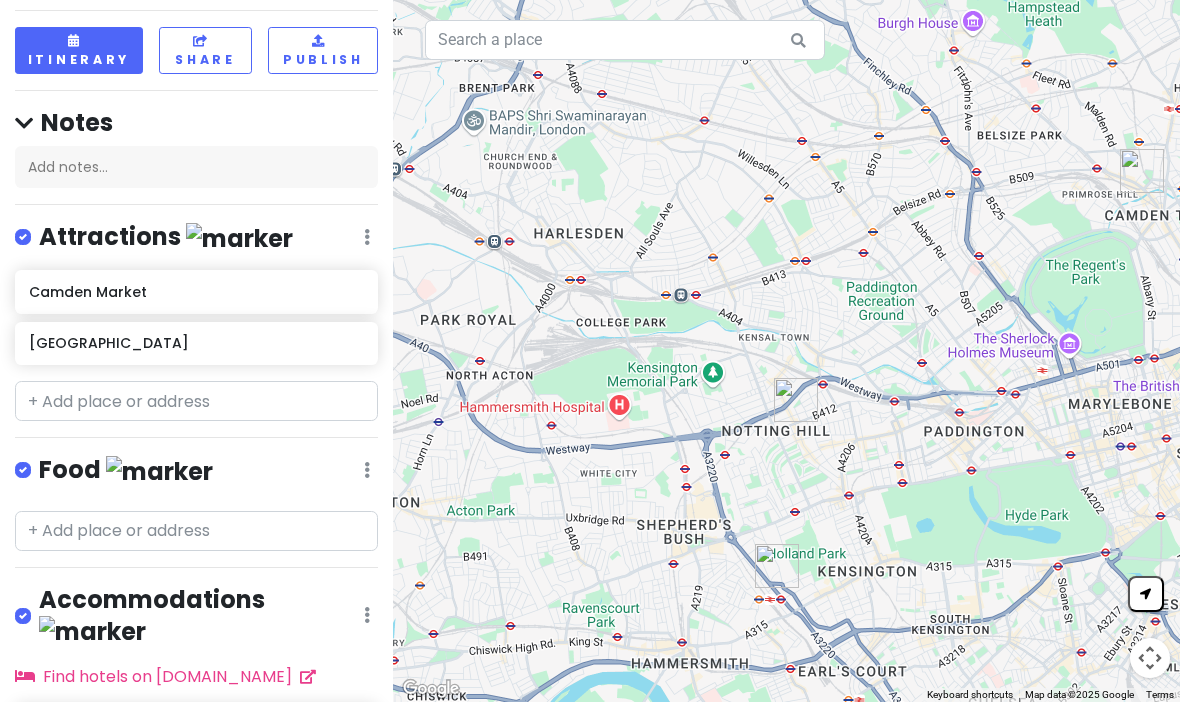 scroll, scrollTop: 101, scrollLeft: 0, axis: vertical 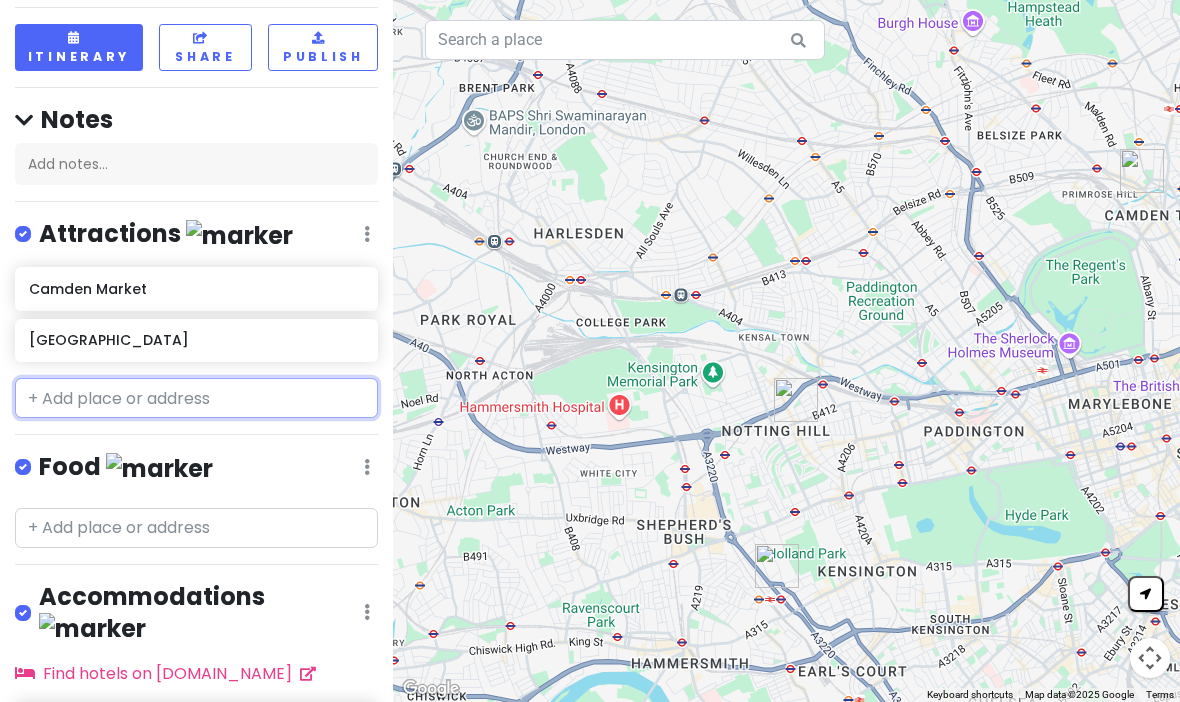 click at bounding box center [196, 398] 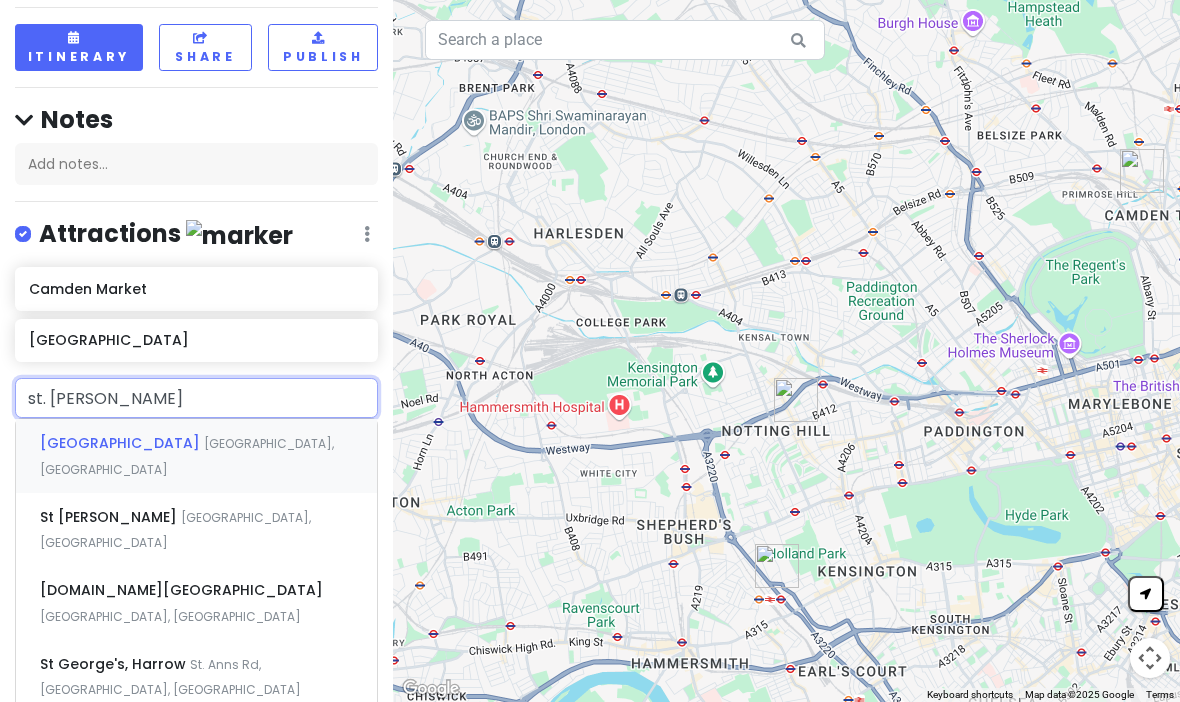 type on "st. [PERSON_NAME]" 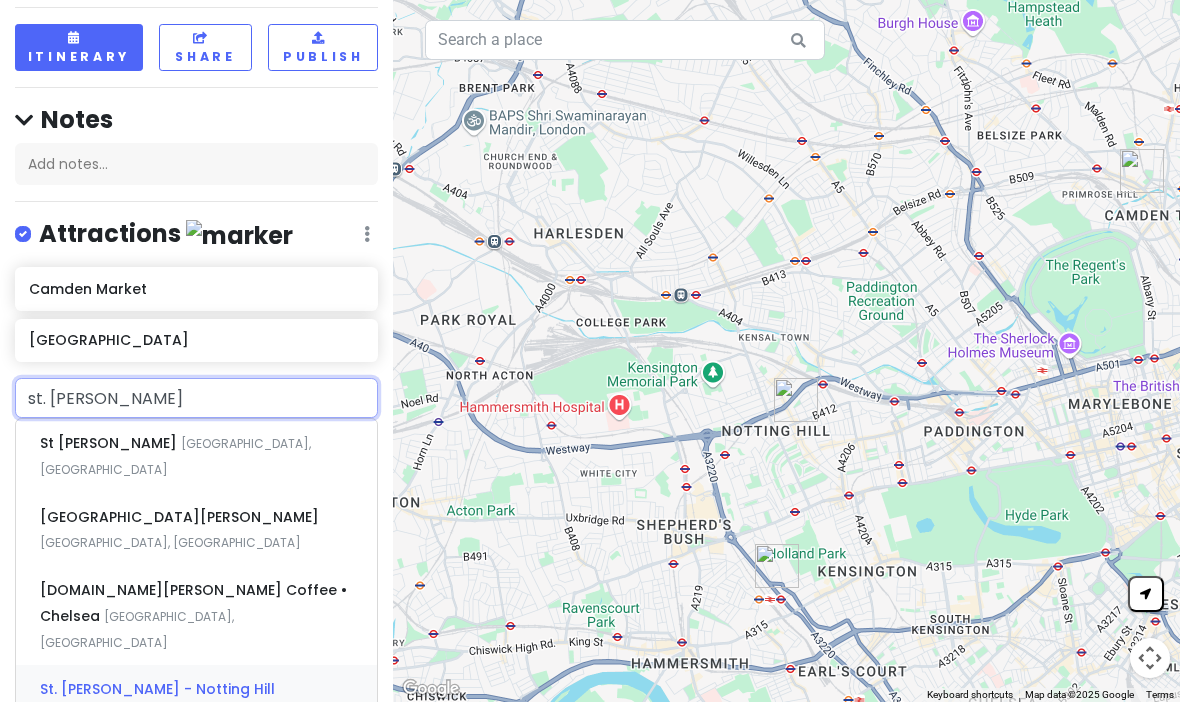 click on "[GEOGRAPHIC_DATA], [GEOGRAPHIC_DATA], [GEOGRAPHIC_DATA]" at bounding box center (175, 456) 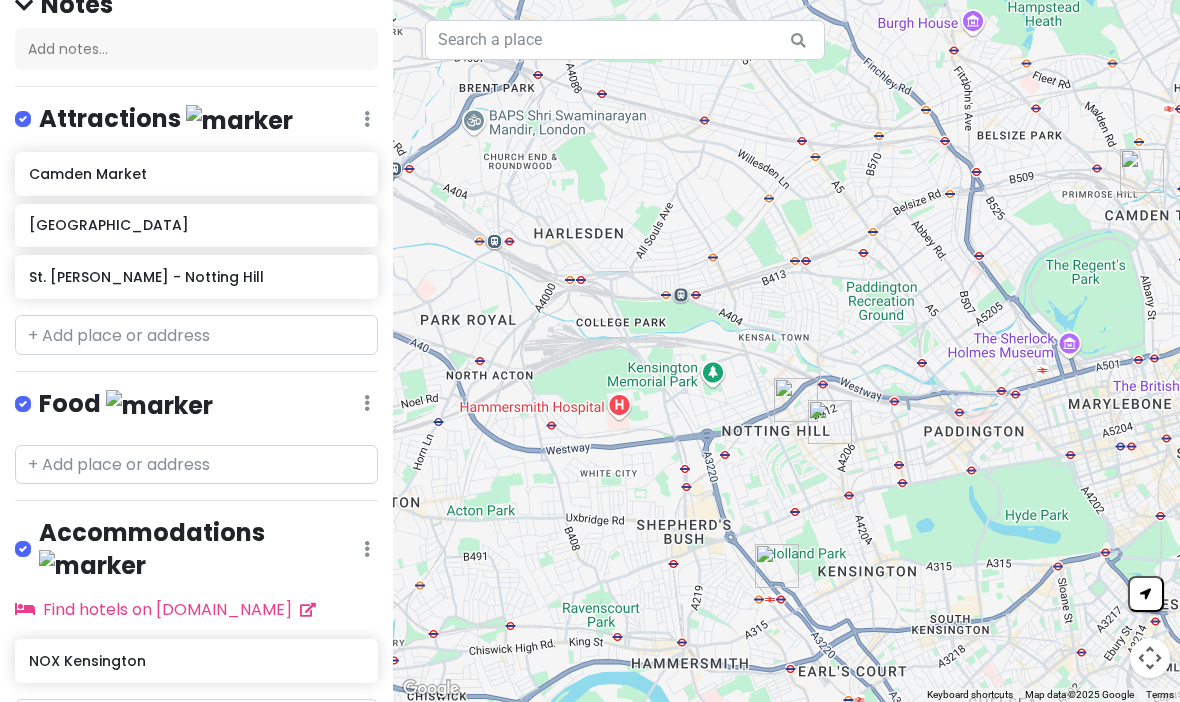 scroll, scrollTop: 215, scrollLeft: 0, axis: vertical 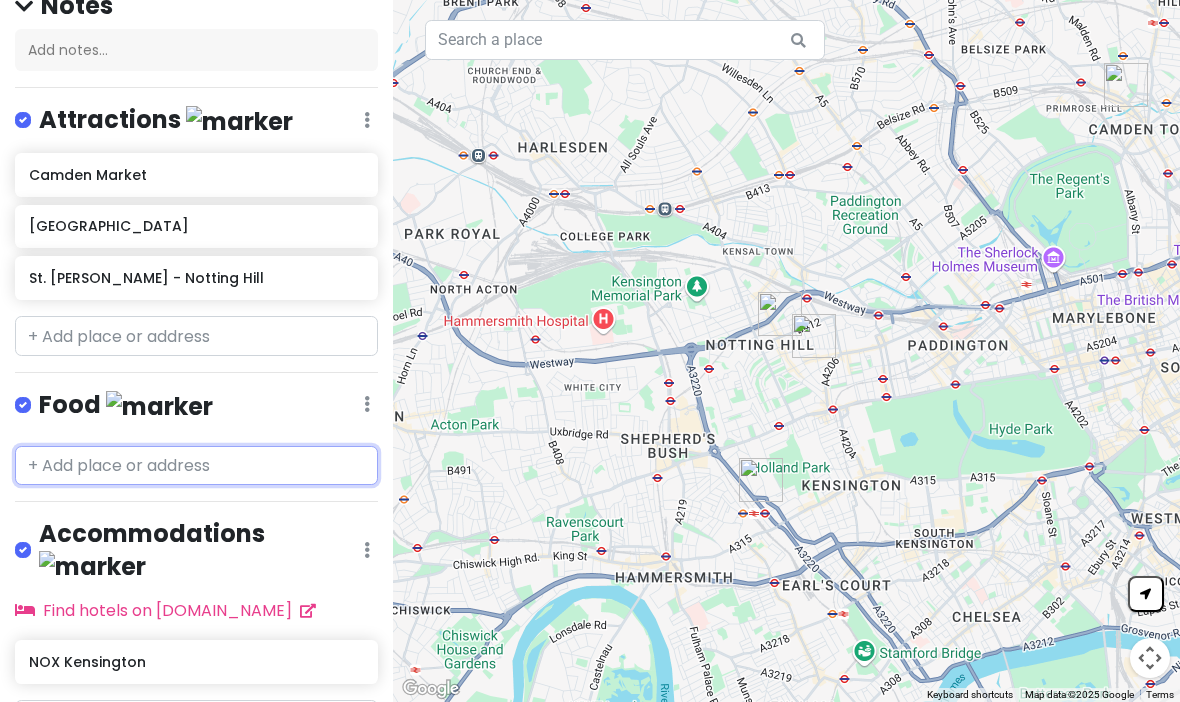 click at bounding box center (196, 466) 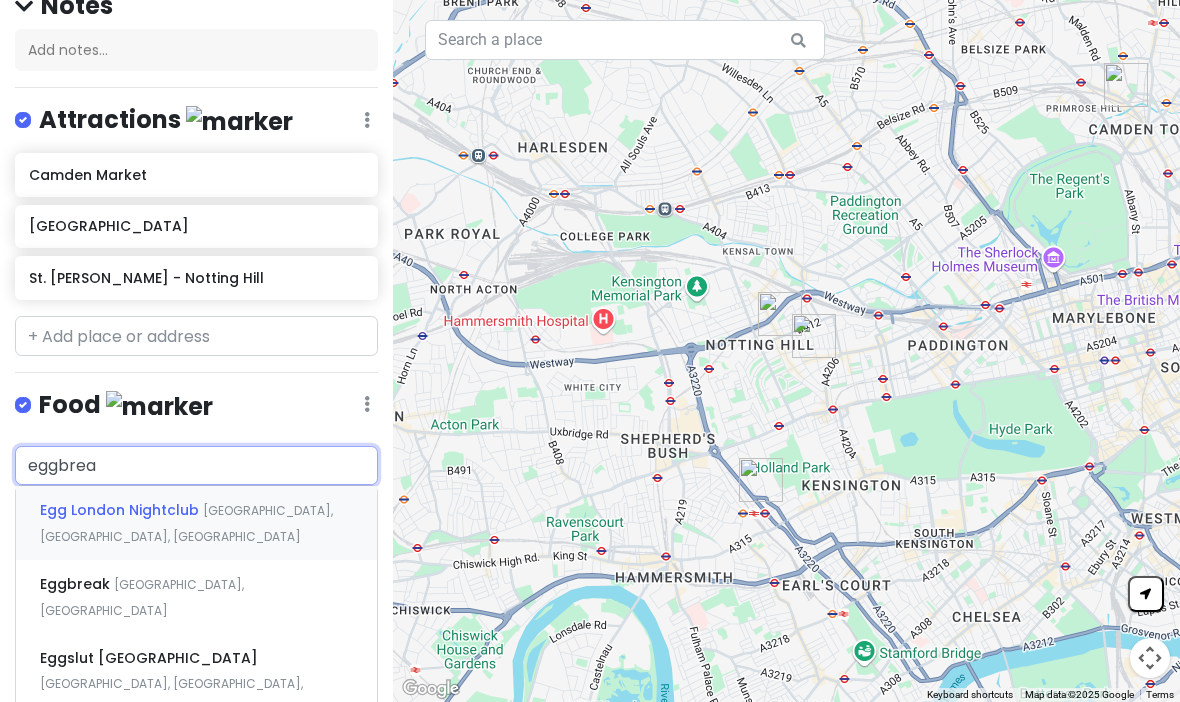 type on "eggbreak" 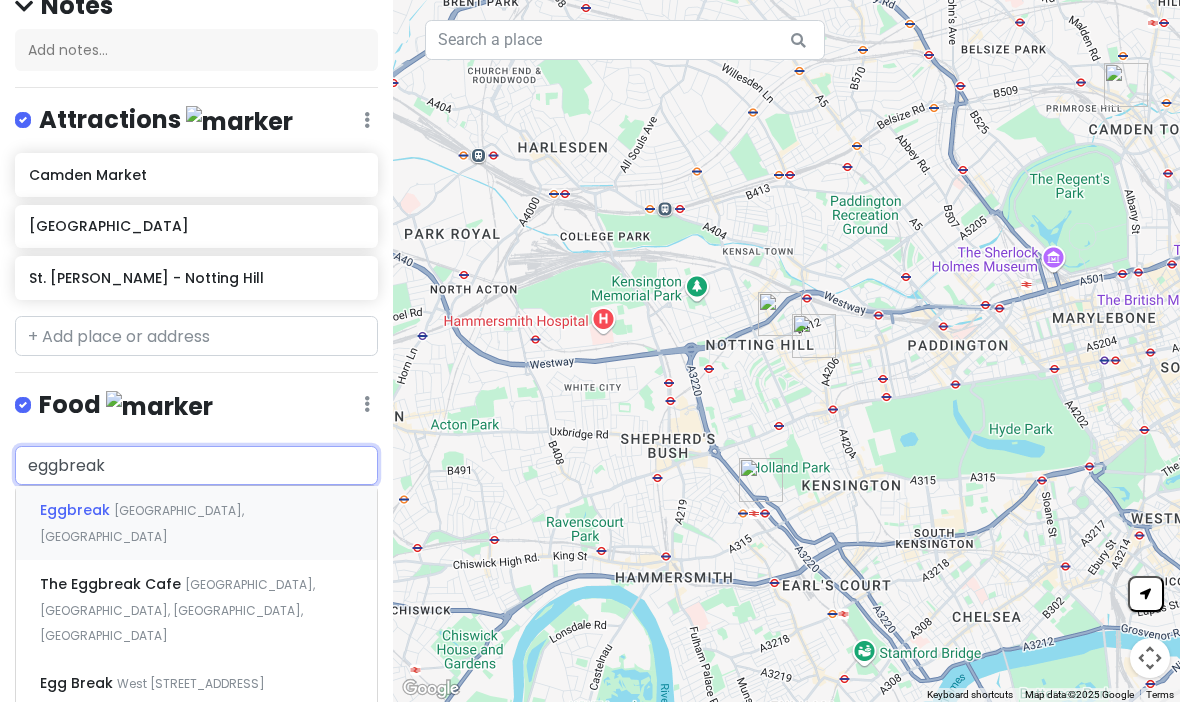 click on "Eggbreak   [GEOGRAPHIC_DATA], [GEOGRAPHIC_DATA]" at bounding box center [196, 523] 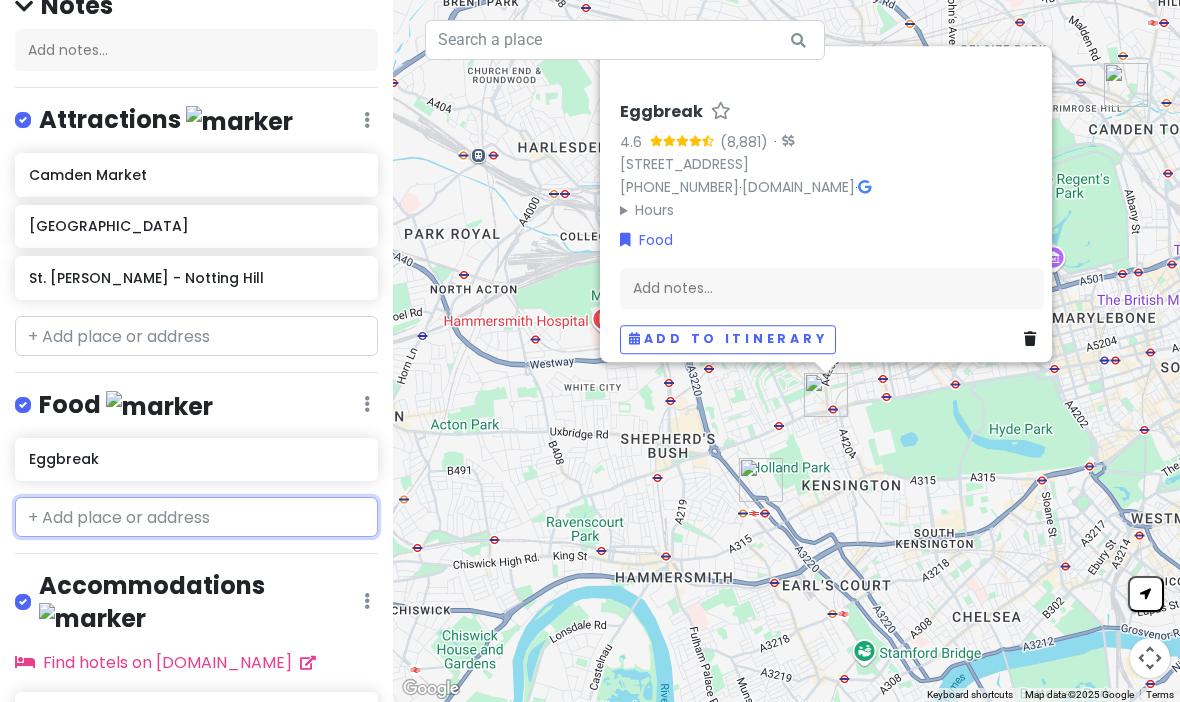 click at bounding box center [196, 517] 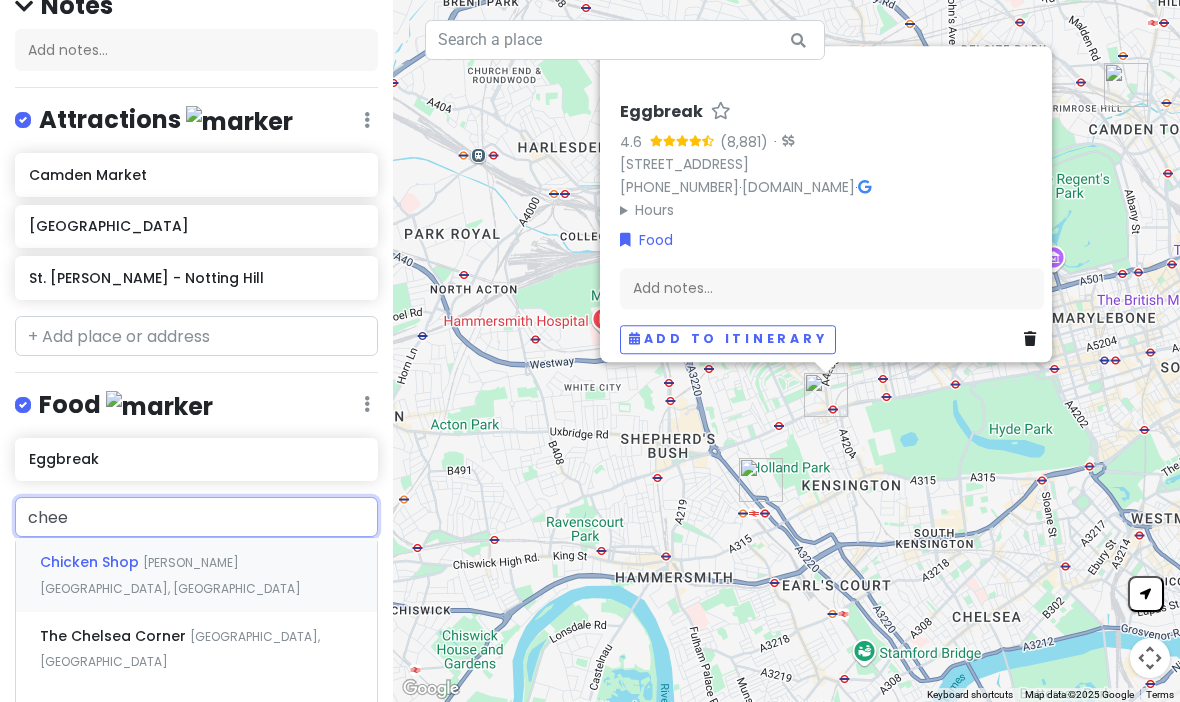 type on "cheek" 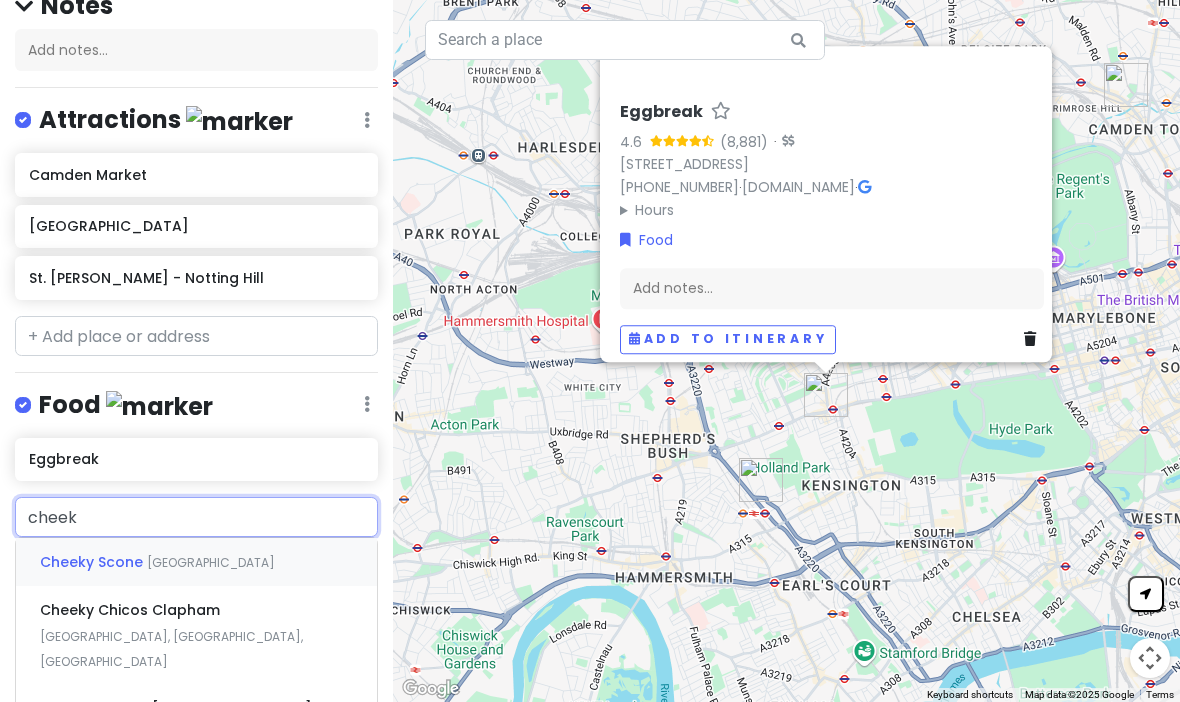 click on "[GEOGRAPHIC_DATA]" at bounding box center (211, 562) 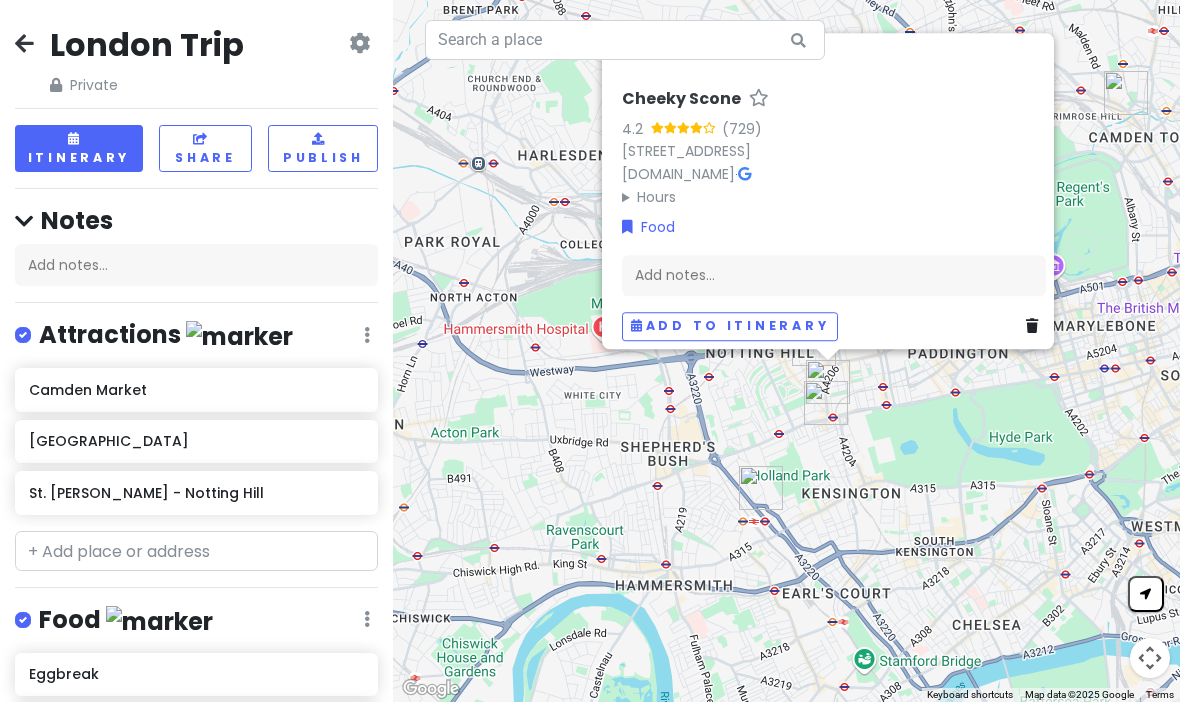 scroll, scrollTop: 0, scrollLeft: 0, axis: both 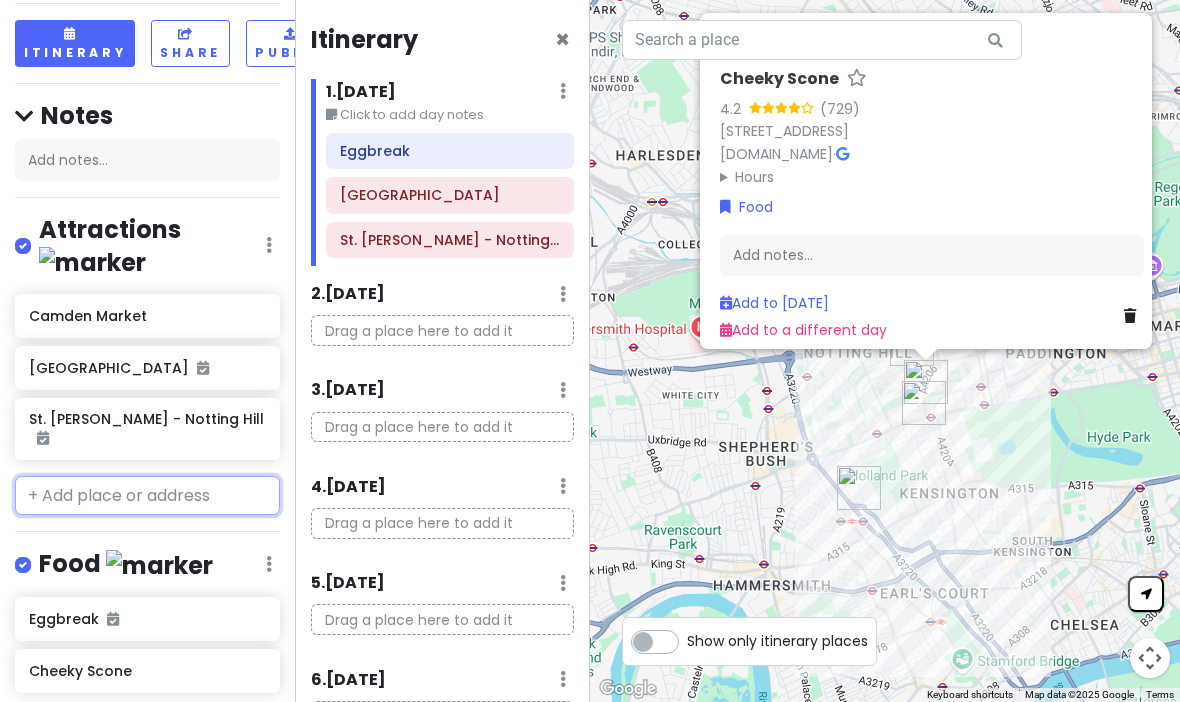 click at bounding box center (147, 496) 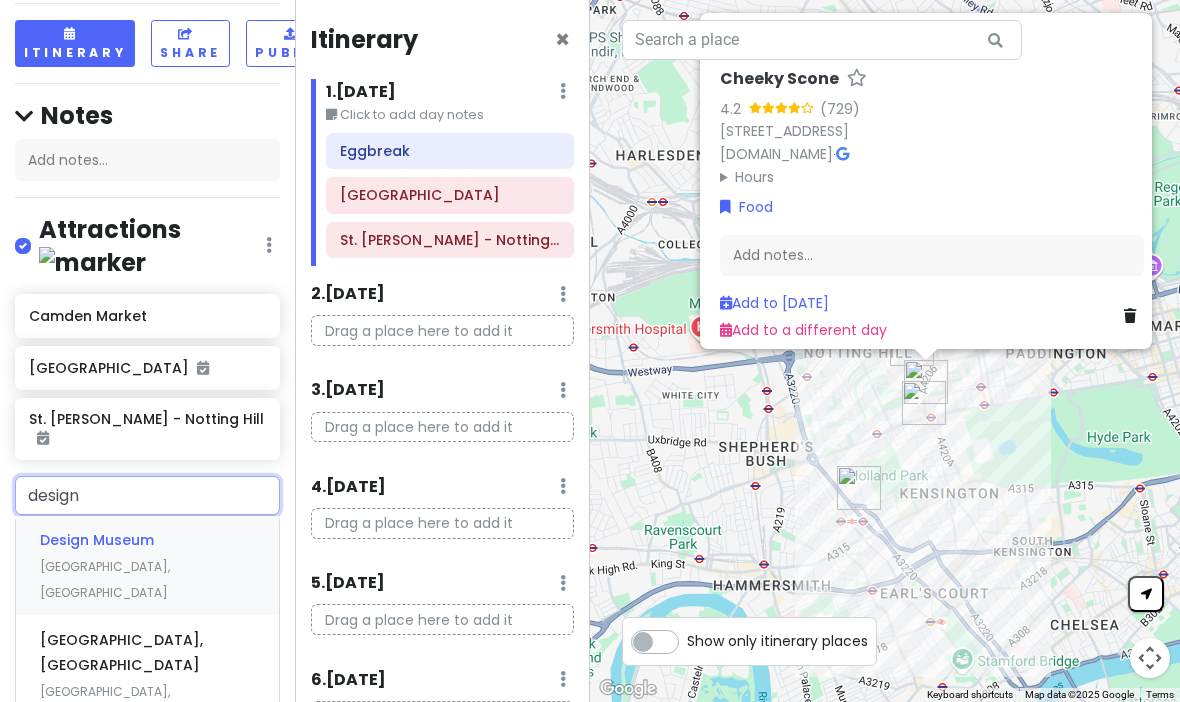 type on "design" 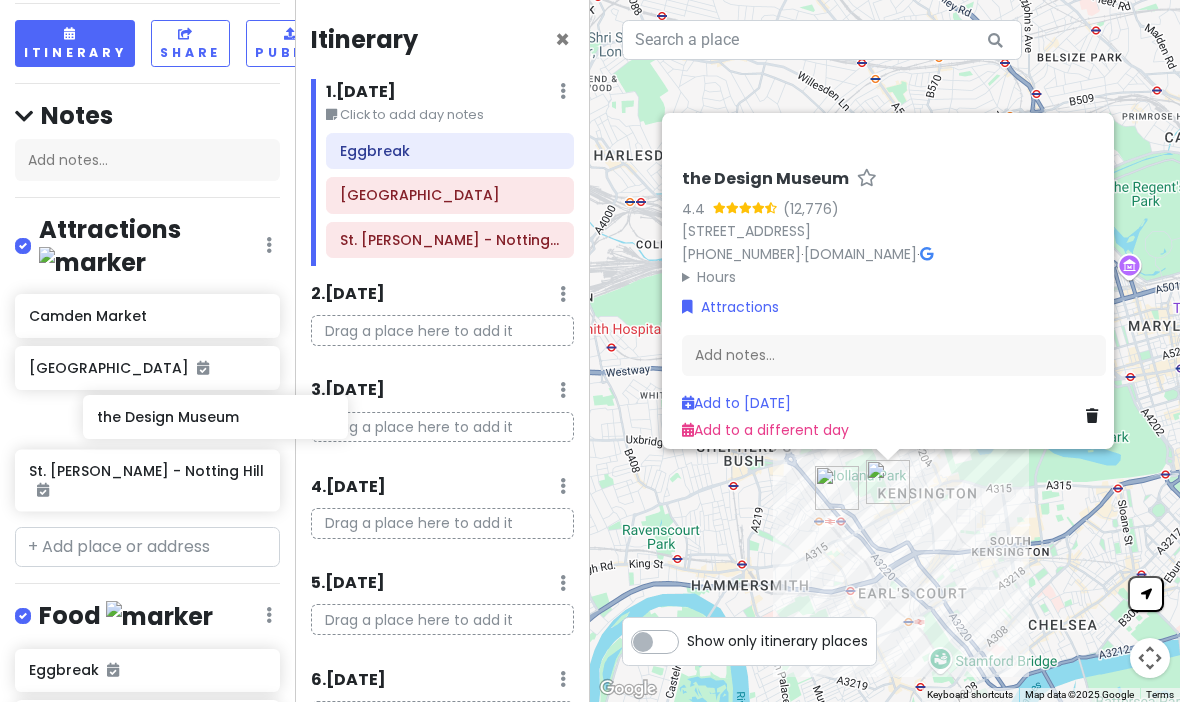 scroll, scrollTop: 105, scrollLeft: 35, axis: both 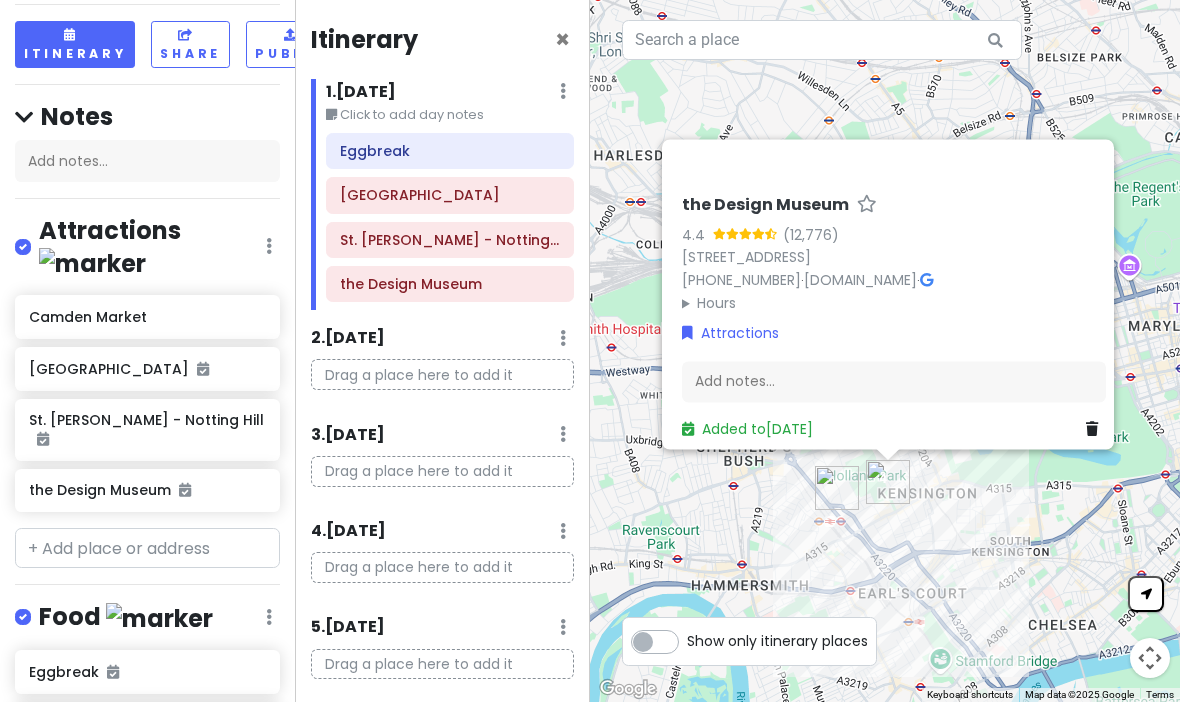 click on "Drag a place here to add it" at bounding box center [442, 374] 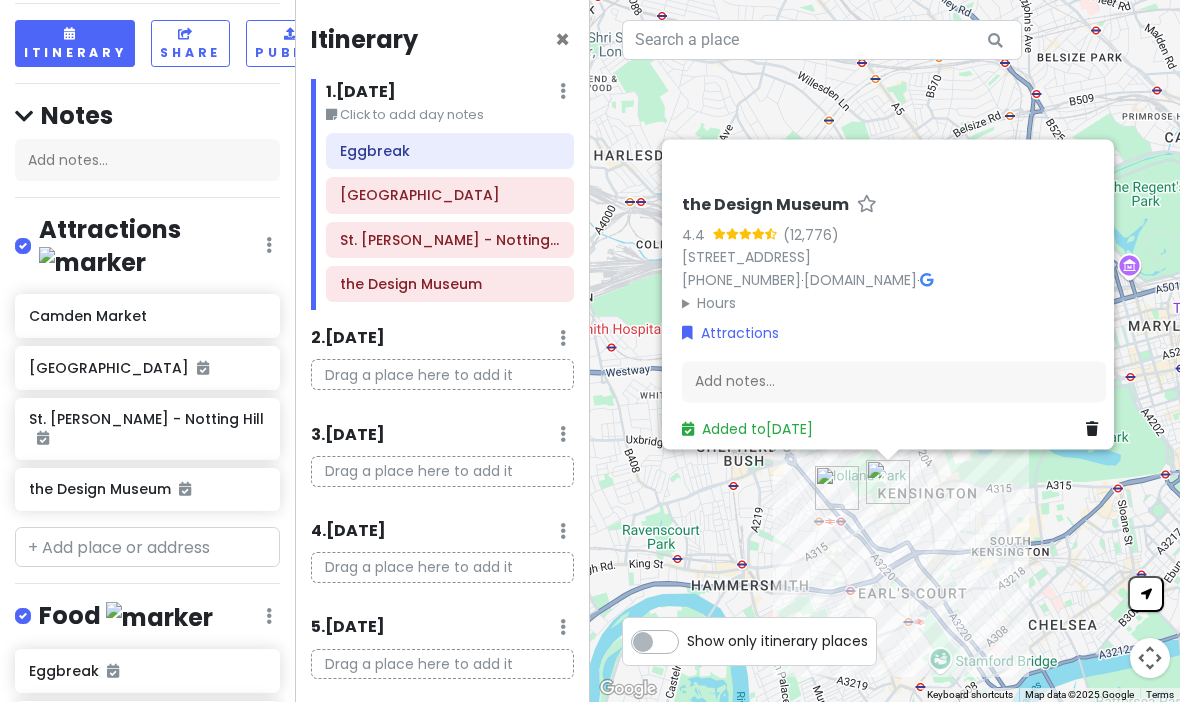 click on "Drag a place here to add it" at bounding box center [442, 374] 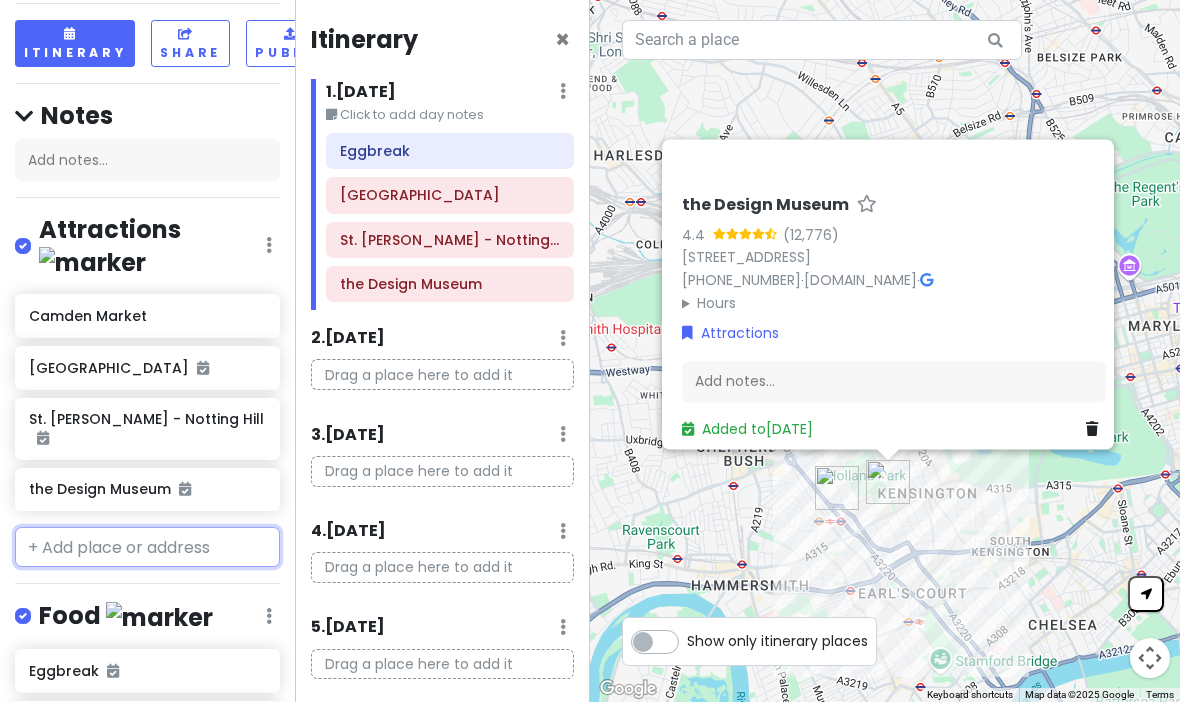 click at bounding box center [147, 547] 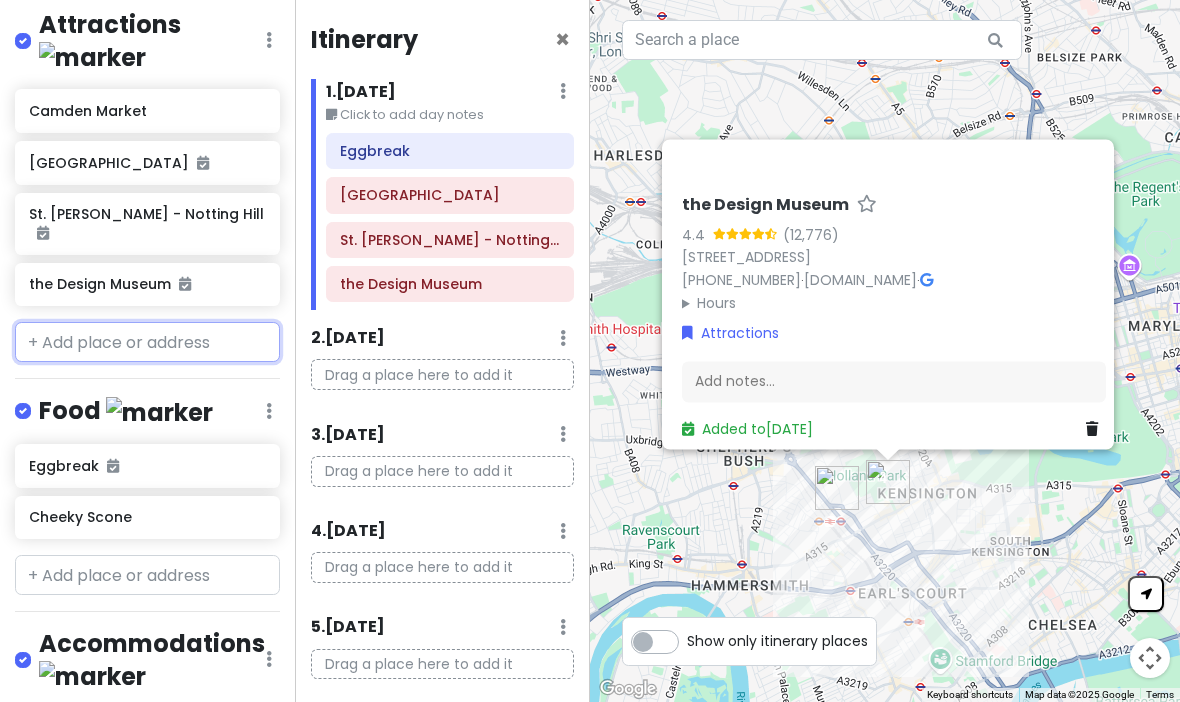 scroll, scrollTop: 310, scrollLeft: 0, axis: vertical 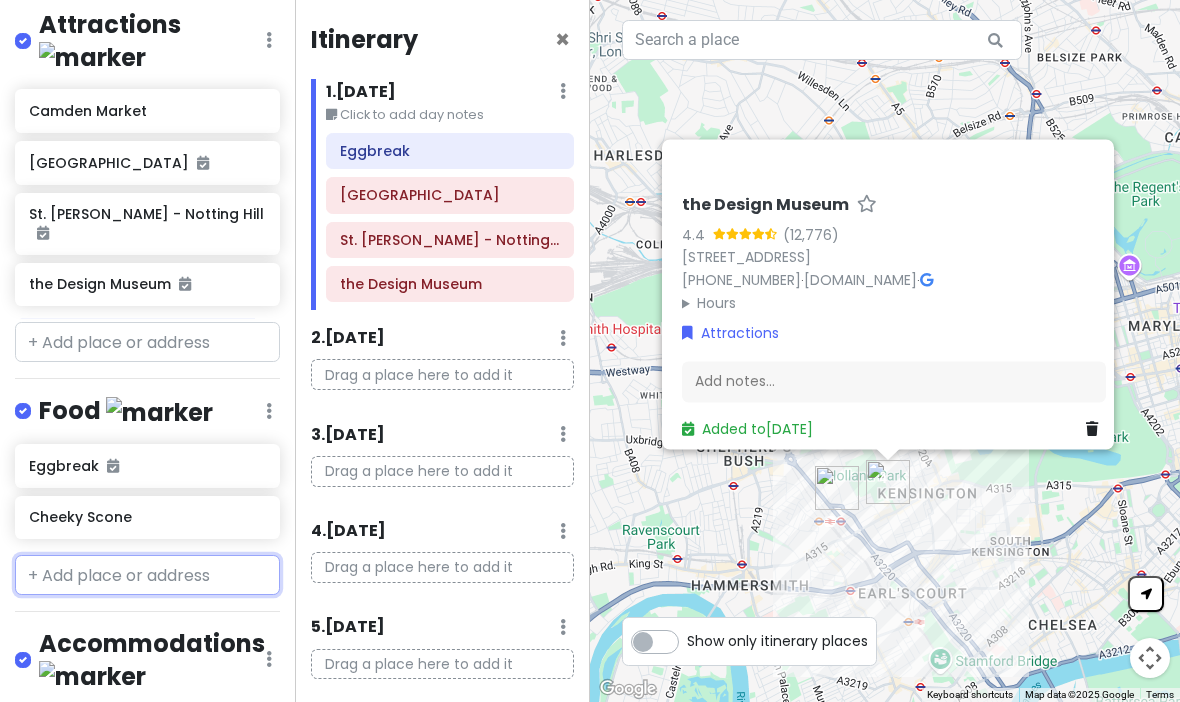 click at bounding box center [147, 575] 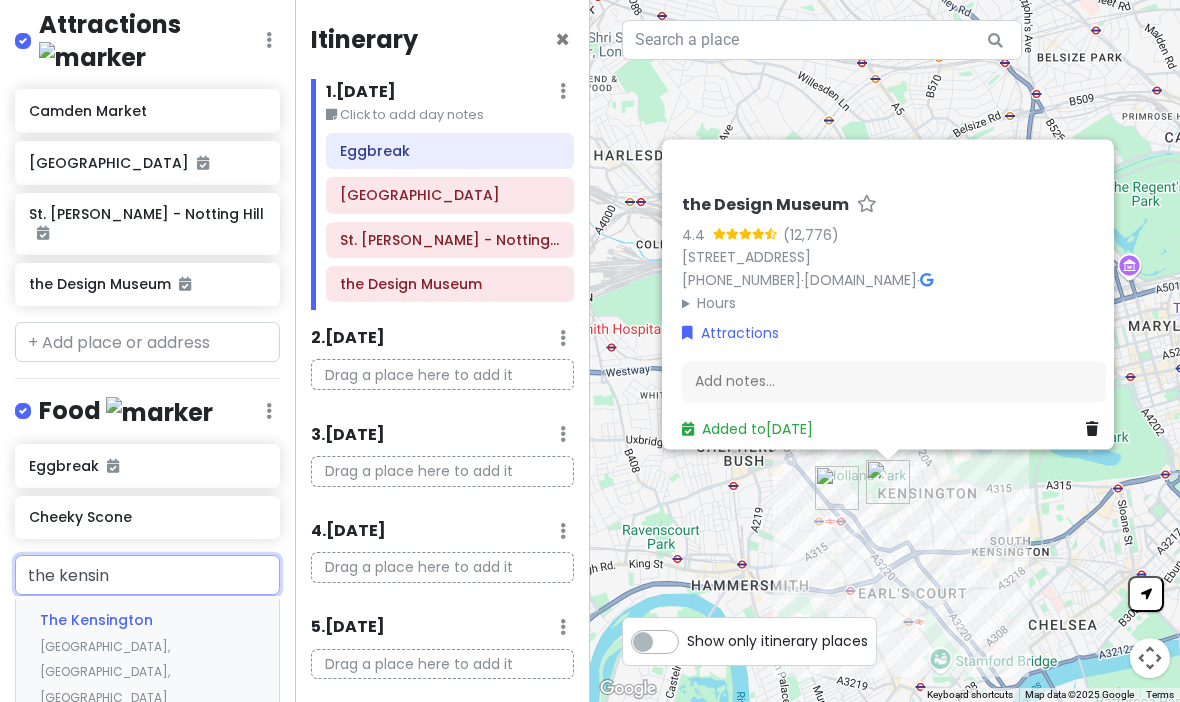 type on "the kensing" 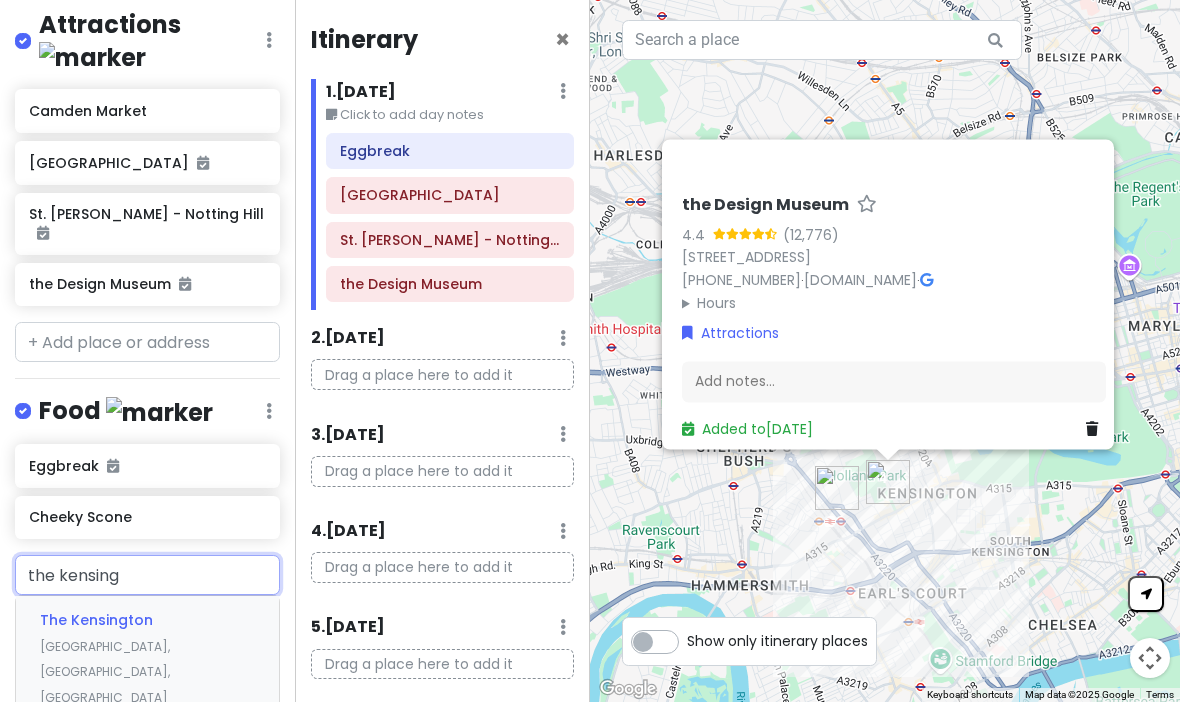 click on "The [GEOGRAPHIC_DATA], [GEOGRAPHIC_DATA], [GEOGRAPHIC_DATA]" at bounding box center [147, 658] 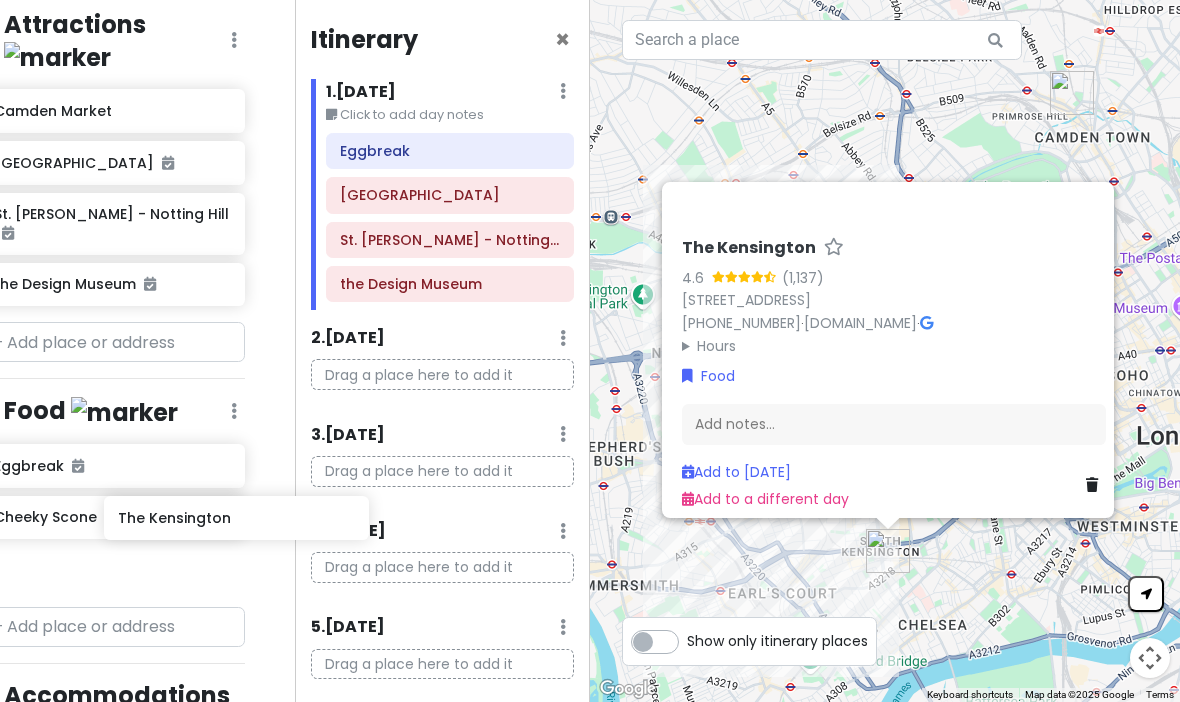 scroll, scrollTop: 310, scrollLeft: 35, axis: both 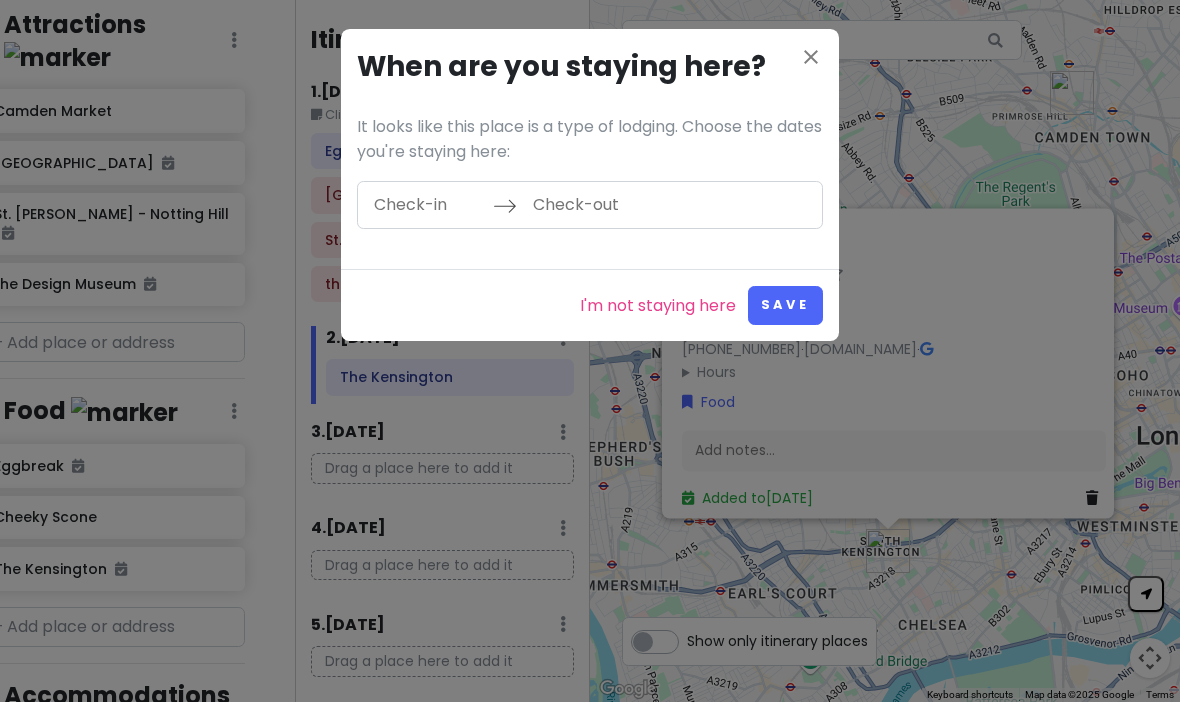 click at bounding box center [428, 205] 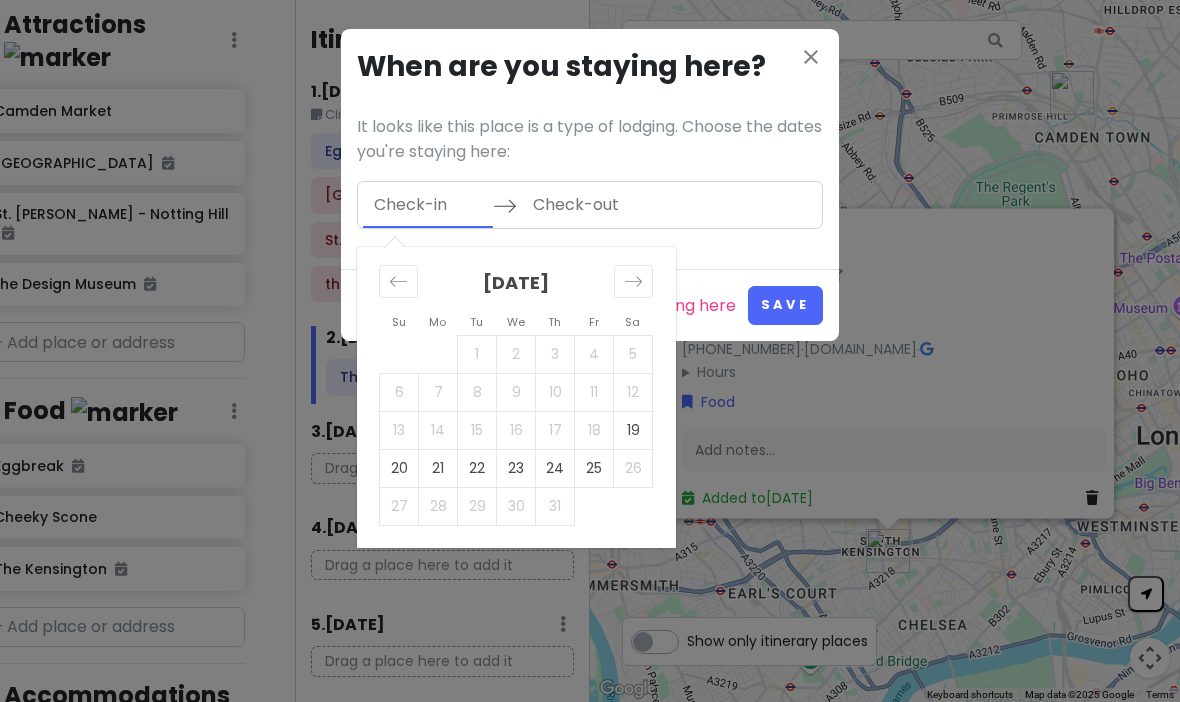 click on "19" at bounding box center [633, 430] 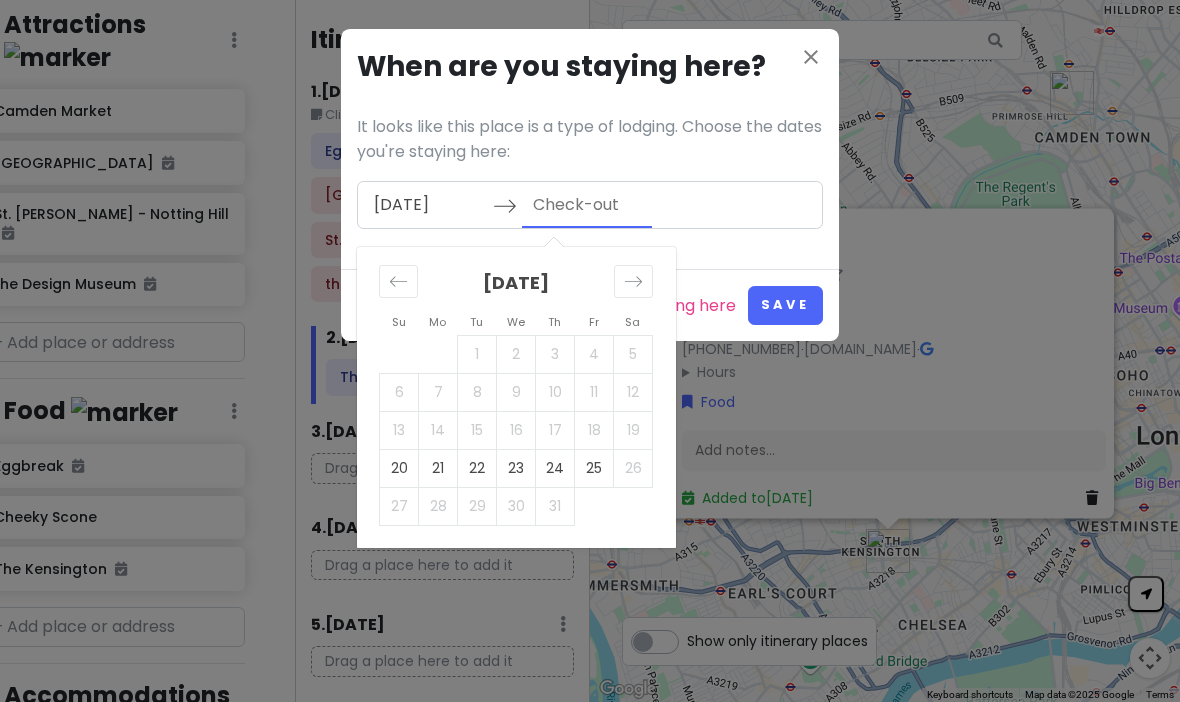 click on "23" at bounding box center [516, 468] 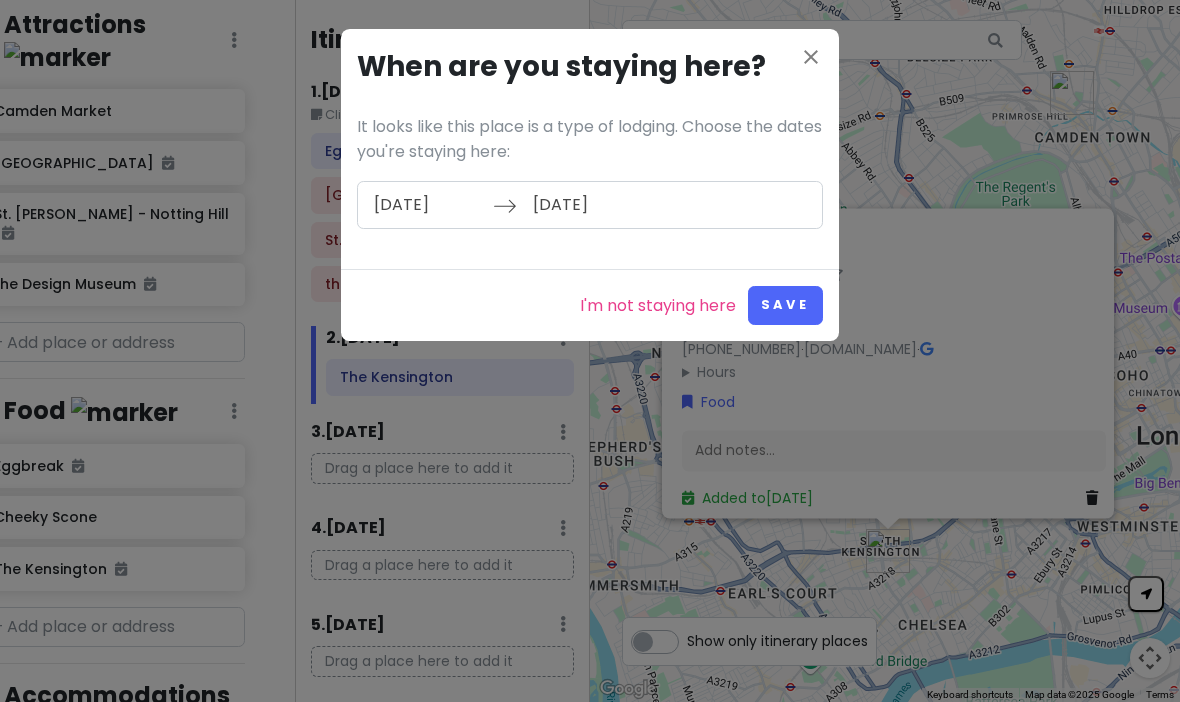 click on "Save" at bounding box center (785, 305) 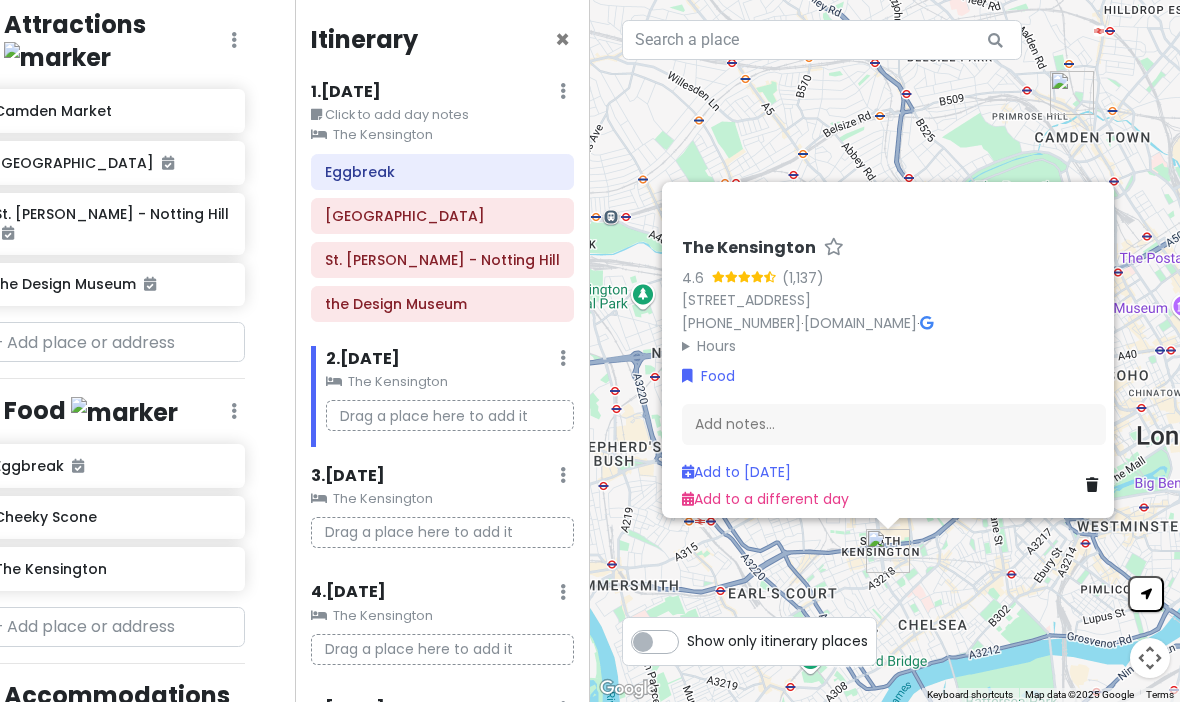 click at bounding box center (563, 91) 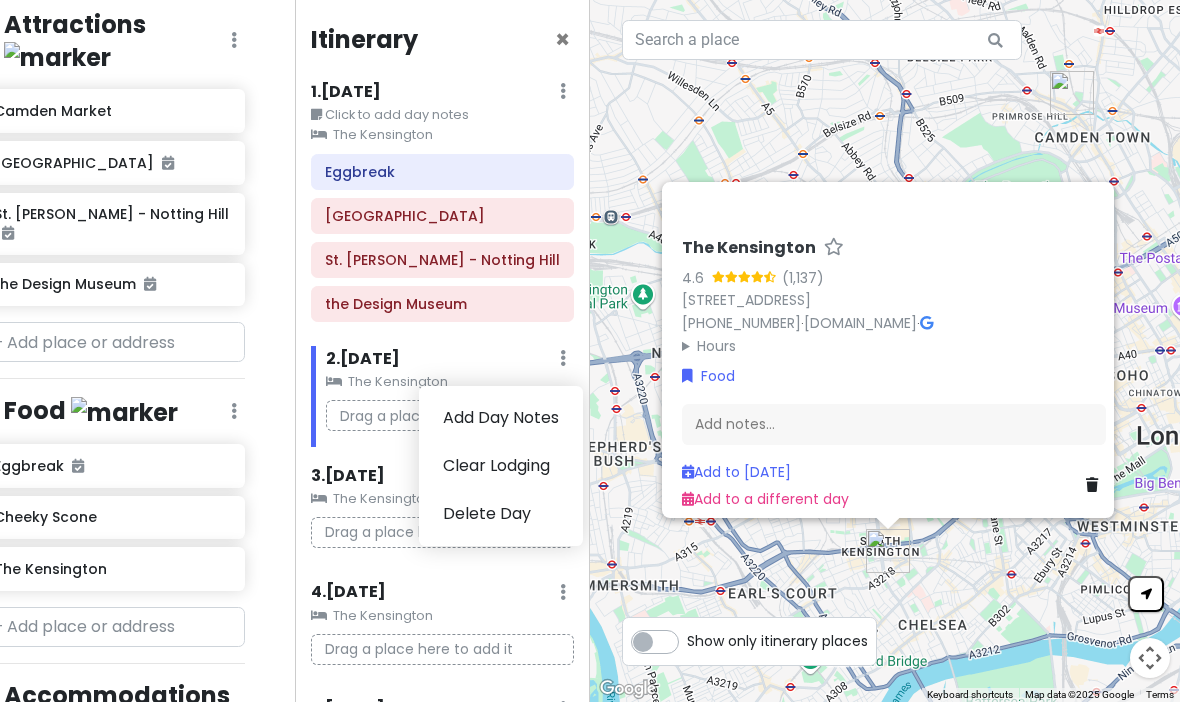 click on "Clear Lodging" at bounding box center [501, 466] 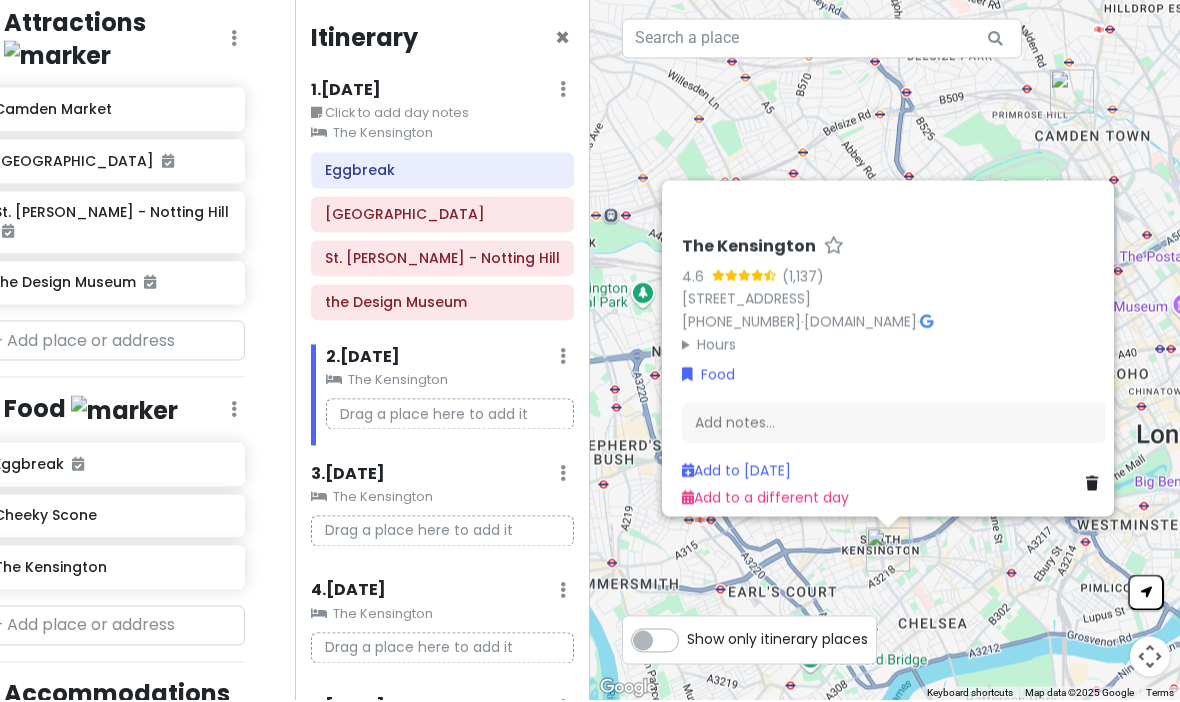 scroll, scrollTop: 69, scrollLeft: 0, axis: vertical 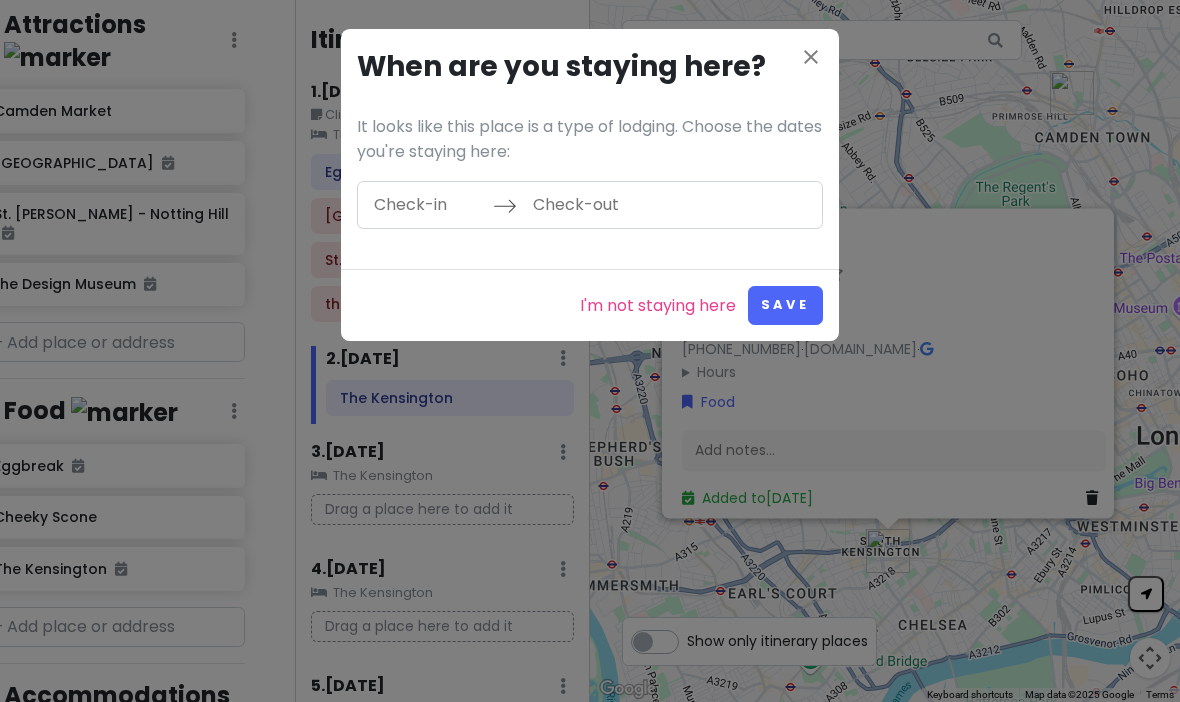 click on "I'm not staying here" at bounding box center [658, 306] 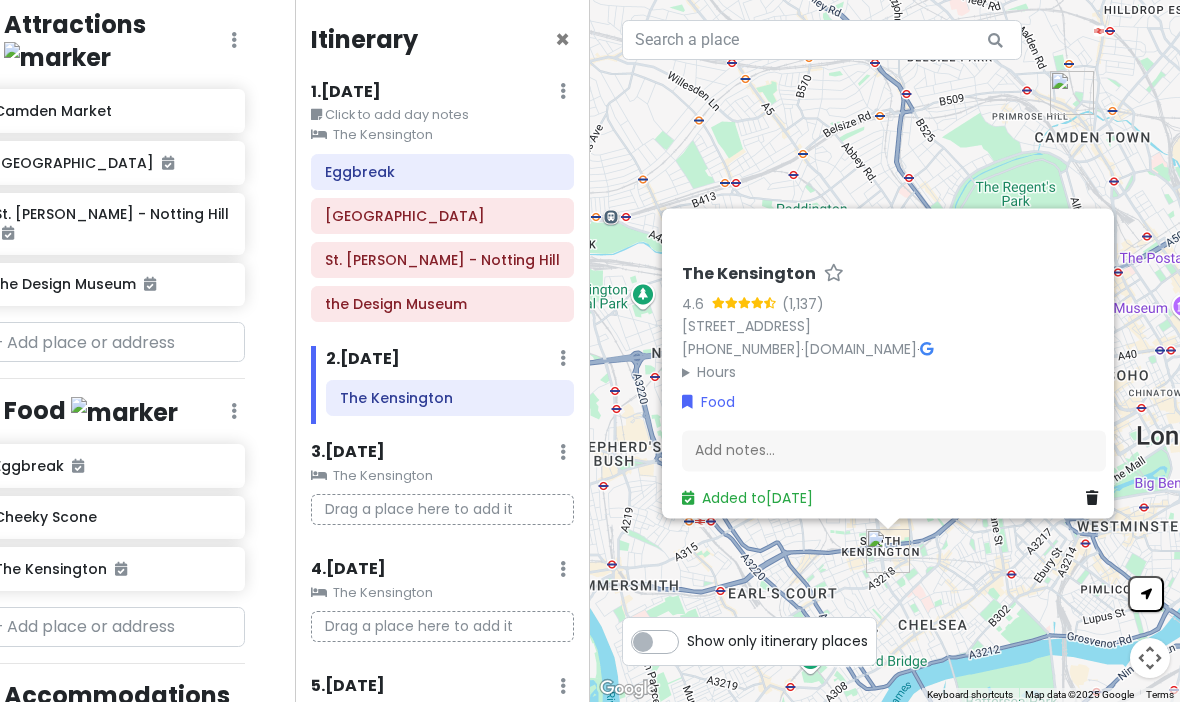 scroll, scrollTop: 0, scrollLeft: 0, axis: both 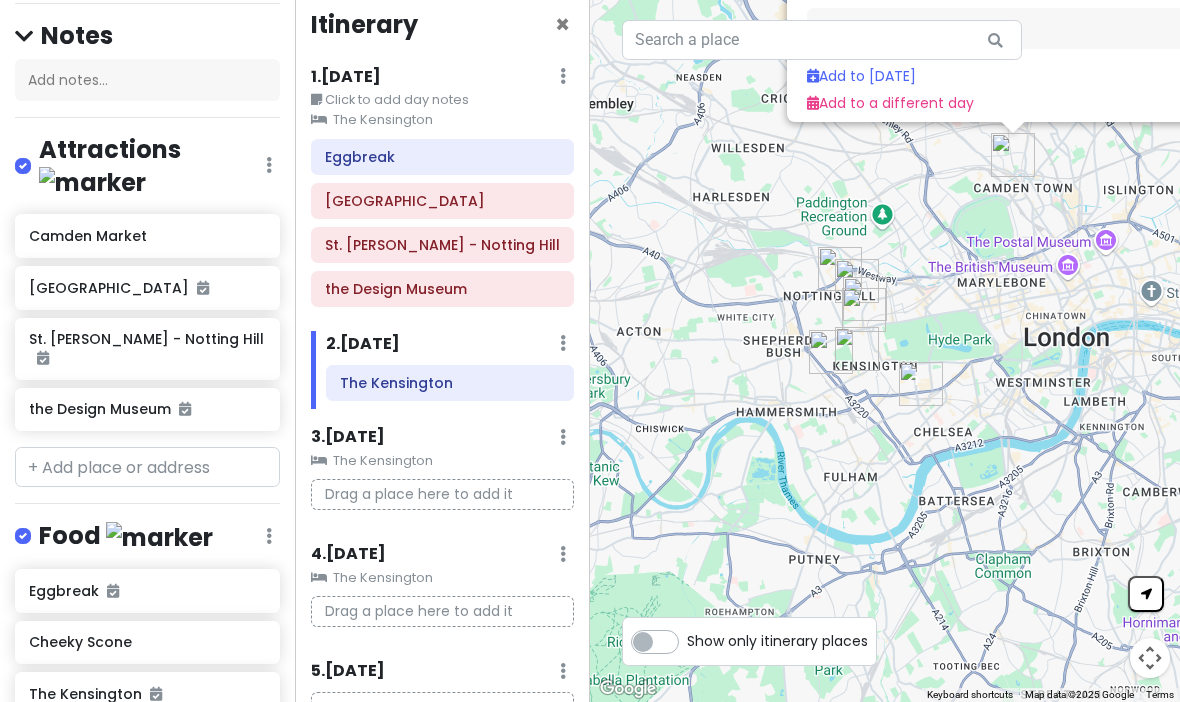 click on "Drag a place here to add it" at bounding box center (442, 494) 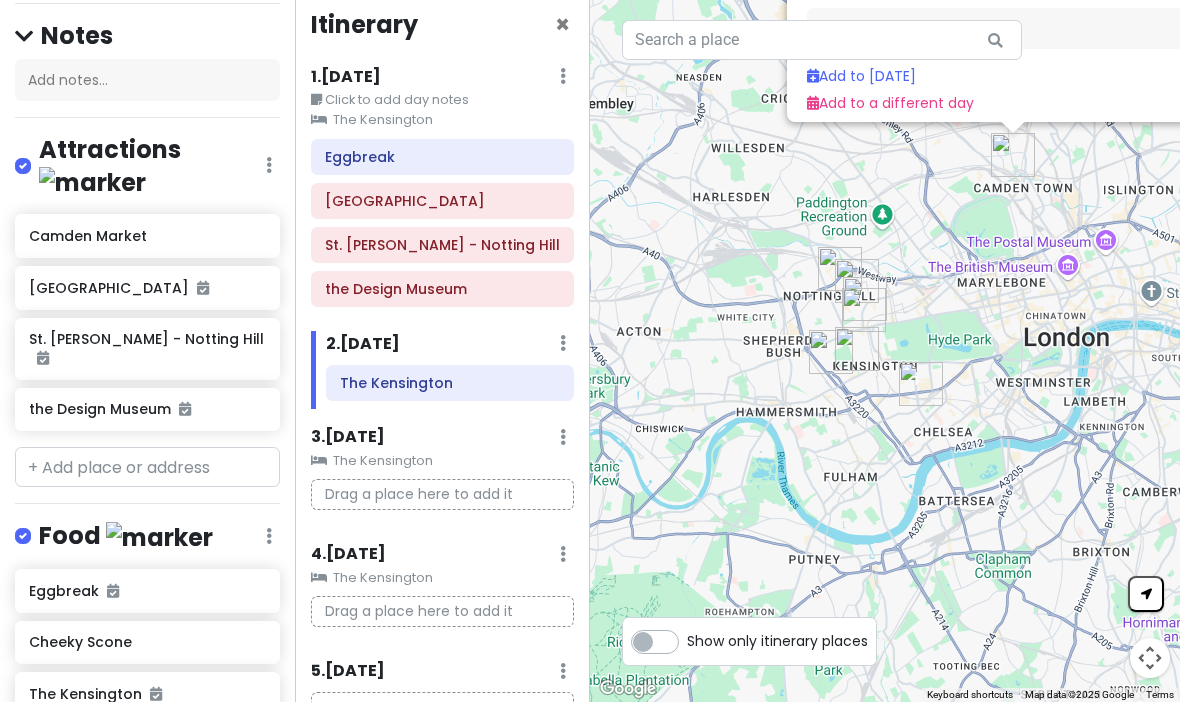 click at bounding box center [563, 76] 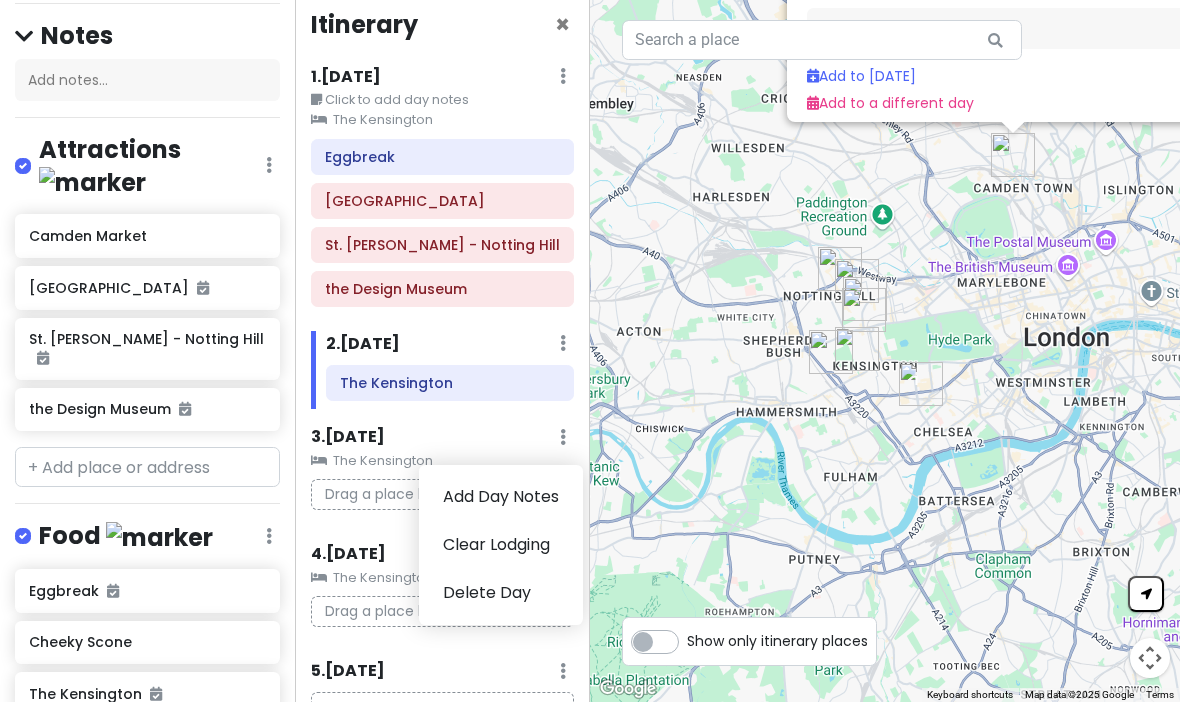 click on "Clear Lodging" at bounding box center (501, 545) 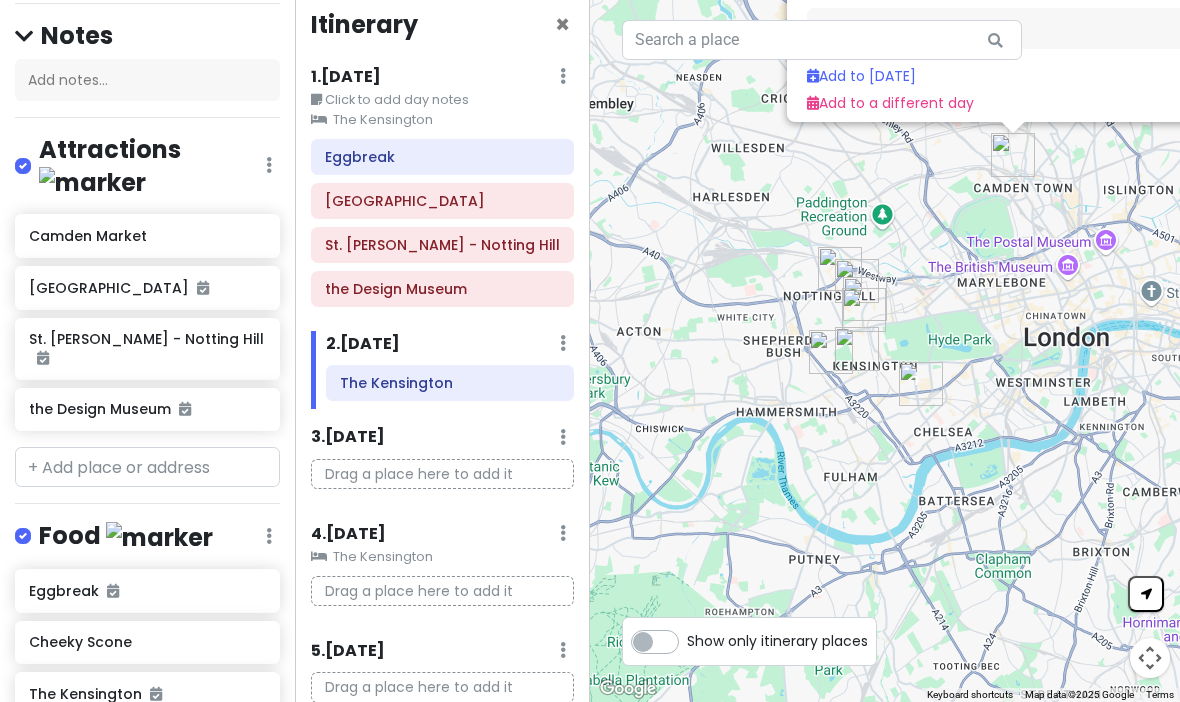 click on "The Kensington" 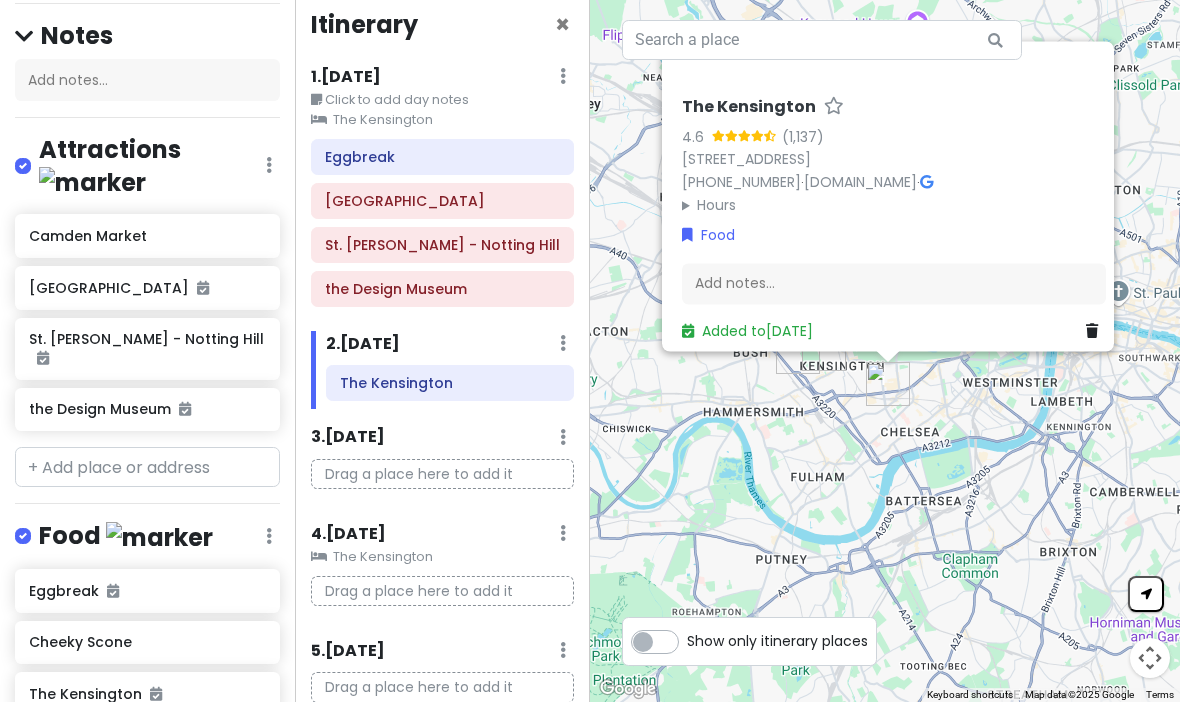 click at bounding box center (563, 76) 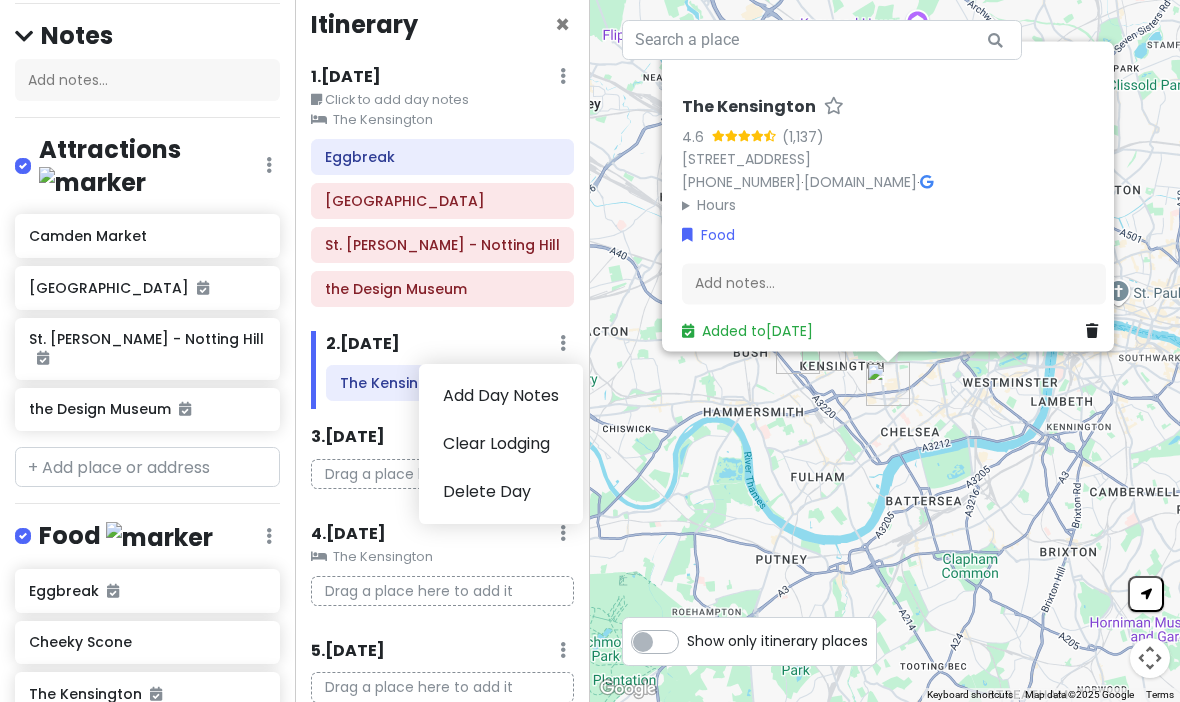 click on "Clear Lodging" at bounding box center [501, 444] 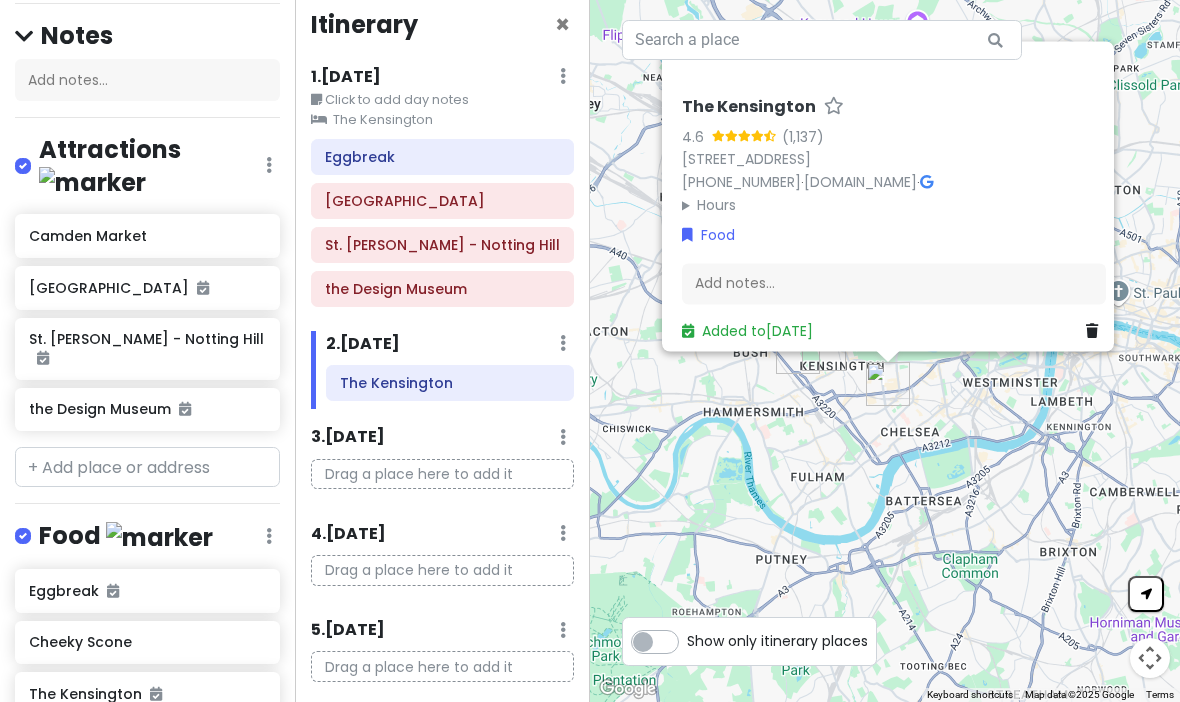 click at bounding box center [563, 76] 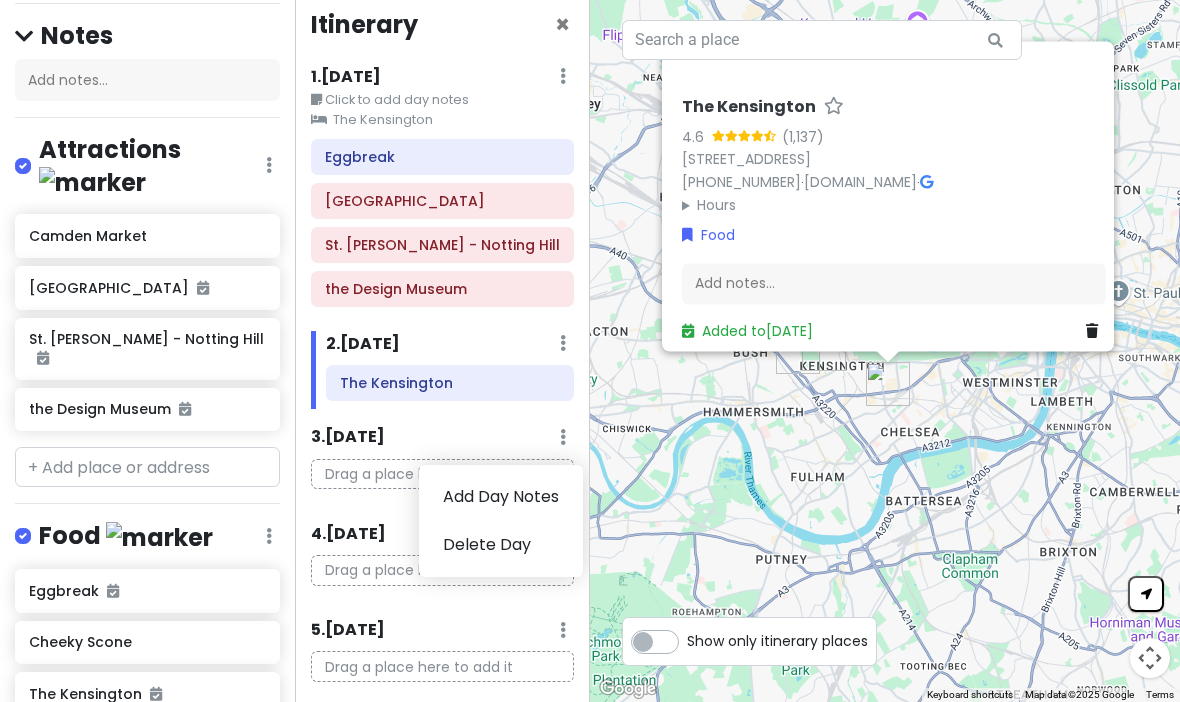 click on "3 .  [DATE] Add Day Notes Delete Day" at bounding box center [442, 442] 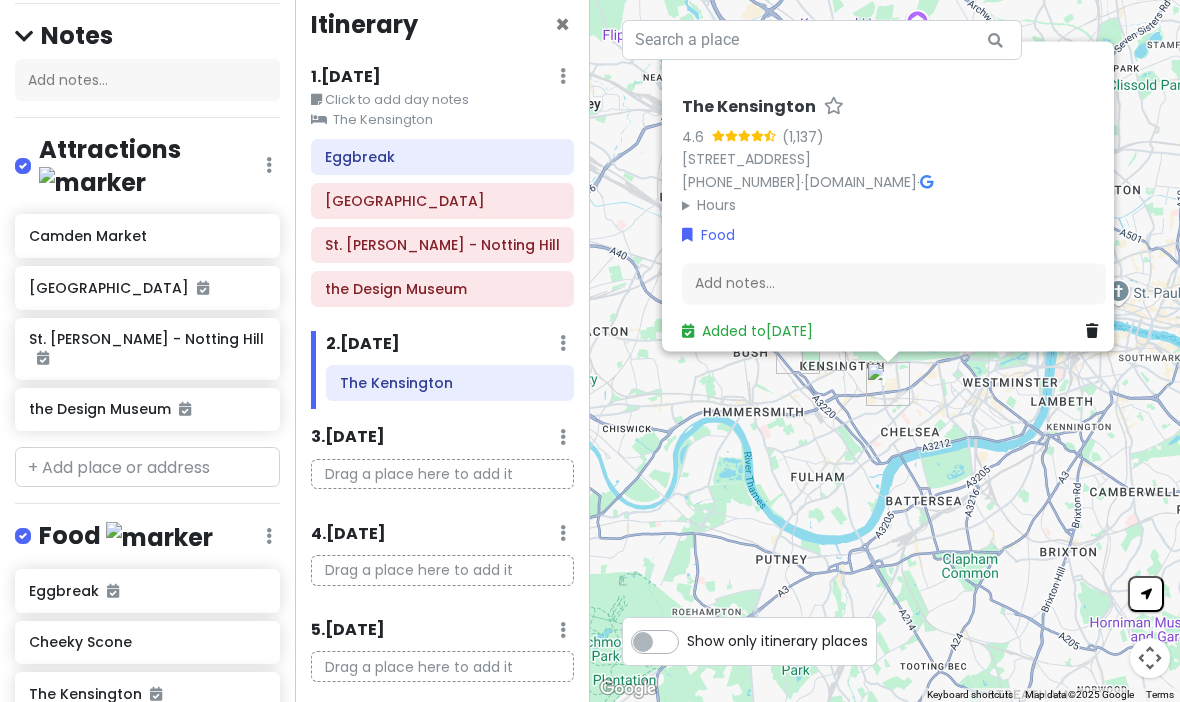 click on "Itinerary × 1 .  [DATE] Edit Day Notes Clear Lodging Delete Day   Click to add day notes    The Kensington Eggbreak [GEOGRAPHIC_DATA] [GEOGRAPHIC_DATA][PERSON_NAME] - [GEOGRAPHIC_DATA] 2 .  [DATE] Add Day Notes Delete Day The Kensington 3 .  [DATE] Add Day Notes Delete Day Drag a place here to add it 4 .  [DATE] Add Day Notes Delete Day Drag a place here to add it 5 .  [DATE] Add Day Notes Delete Day Drag a place here to add it 6 .  [DATE] Add Day Notes Delete Day Drag a place here to add it 7 .  [DATE] Add Day Notes Delete Day Drag a place here to add it + Add a day" at bounding box center [442, 351] 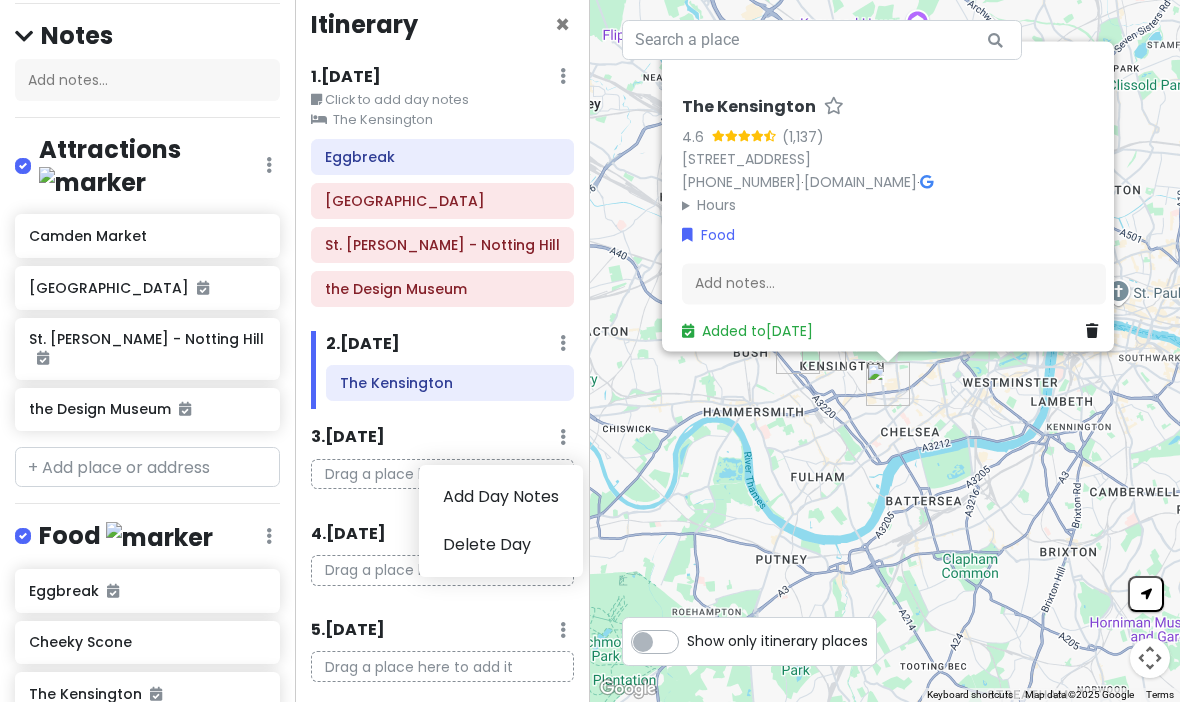 click on "Add Day Notes" at bounding box center [501, 497] 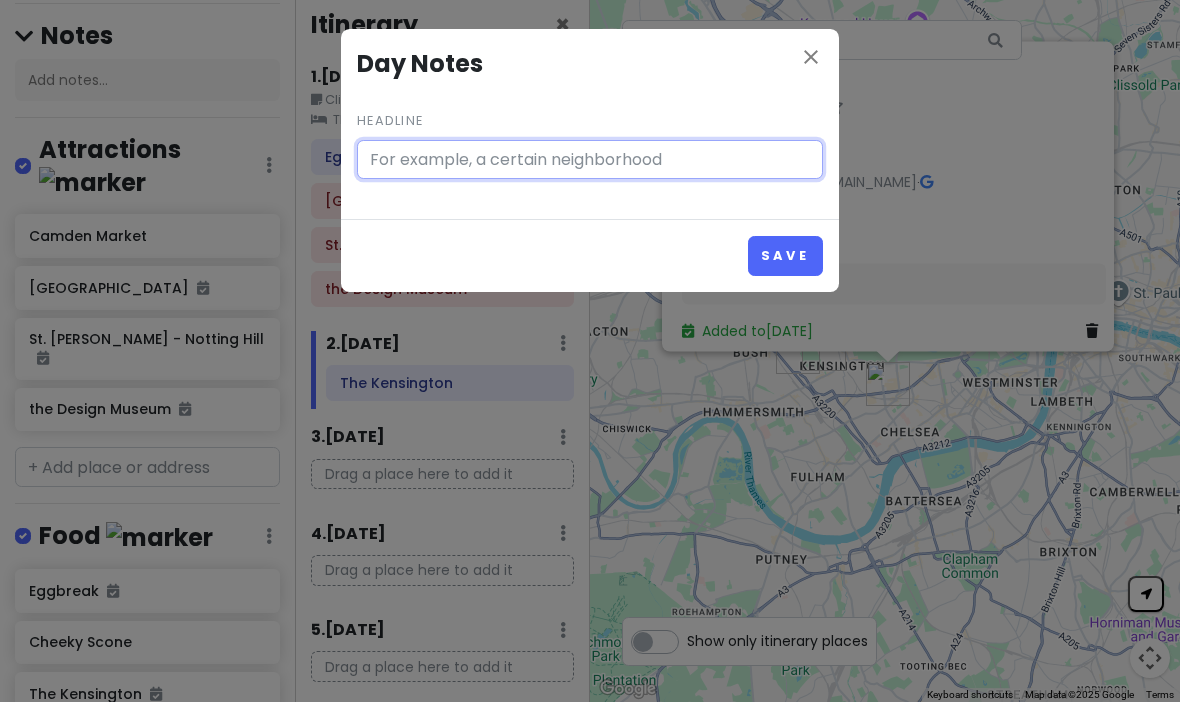 scroll, scrollTop: 69, scrollLeft: 0, axis: vertical 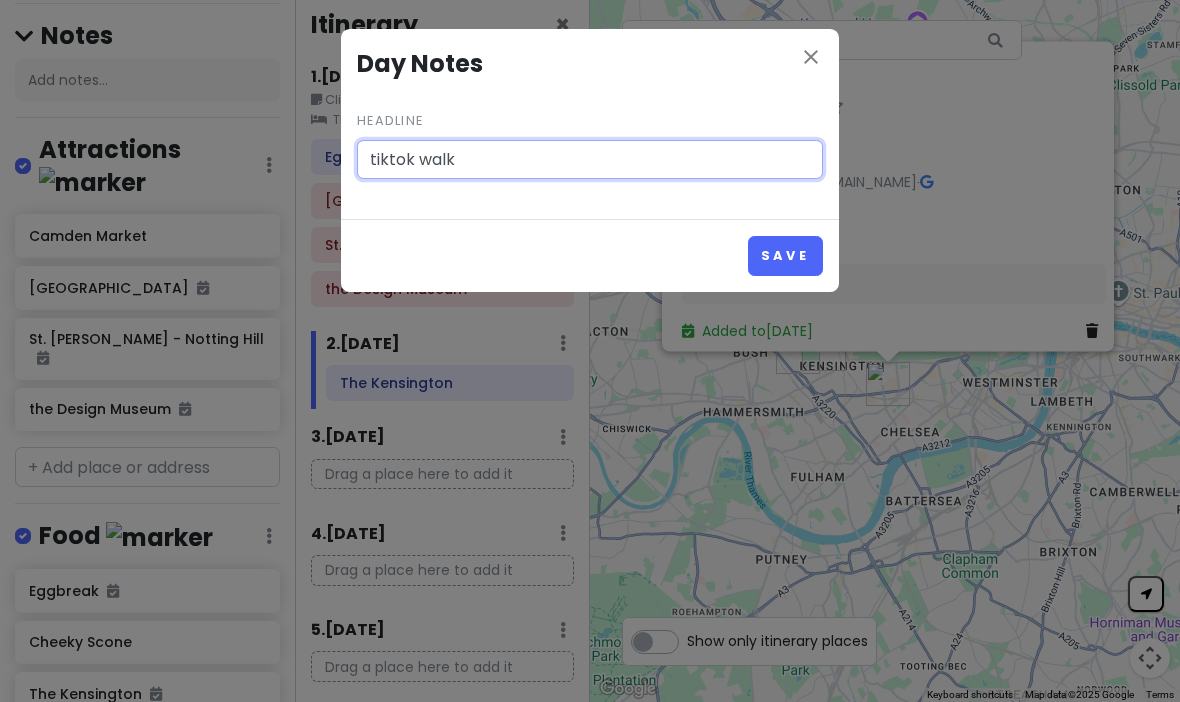 click on "tiktok walk" at bounding box center [590, 160] 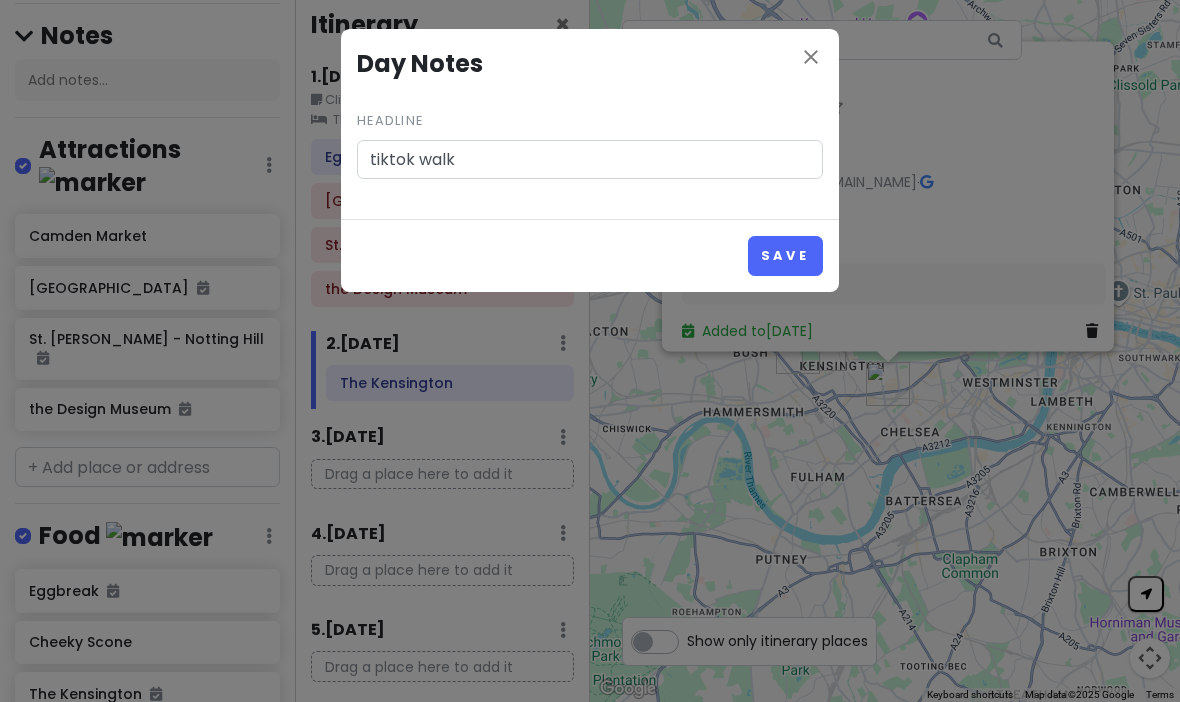 click on "close Day Notes Headline tiktok walk" at bounding box center (590, 124) 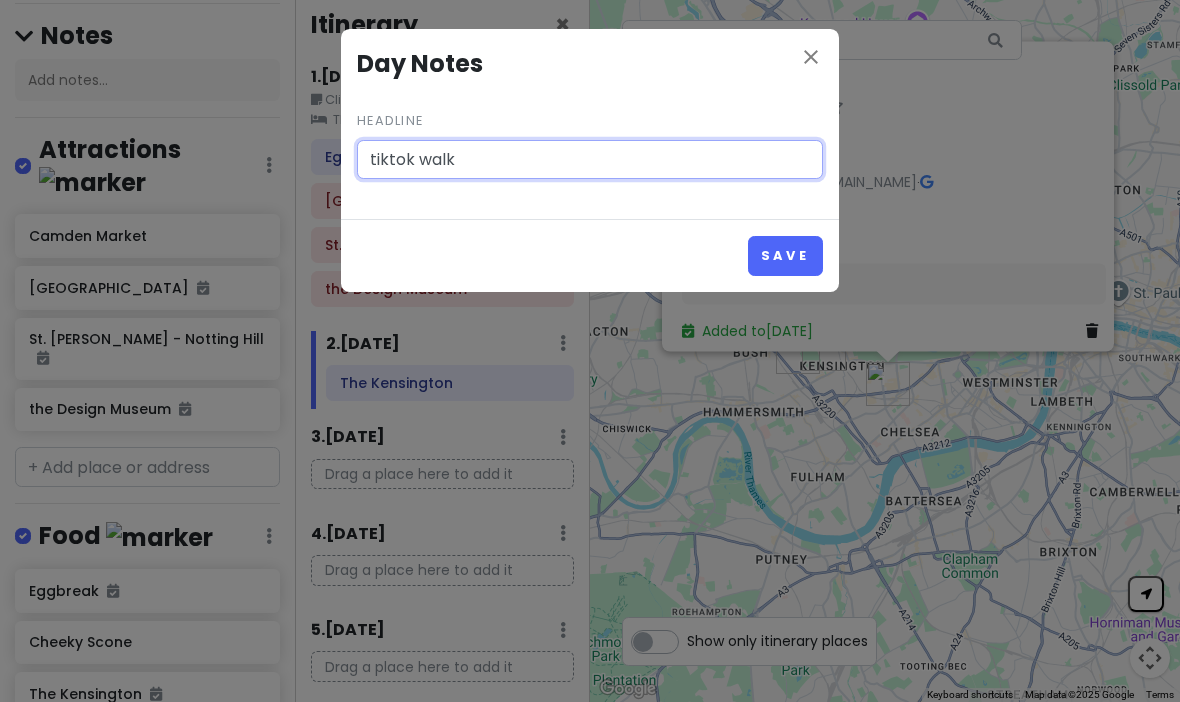 click on "tiktok walk" at bounding box center (590, 160) 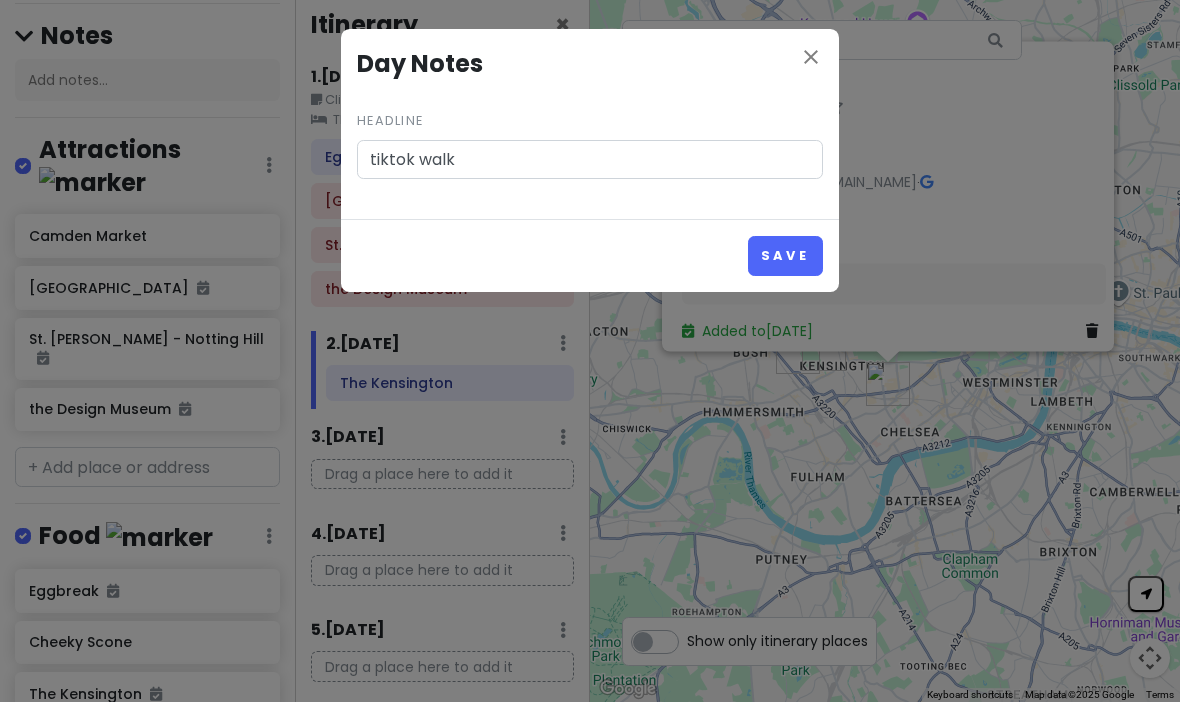 click on "Headline tiktok walk" at bounding box center [590, 143] 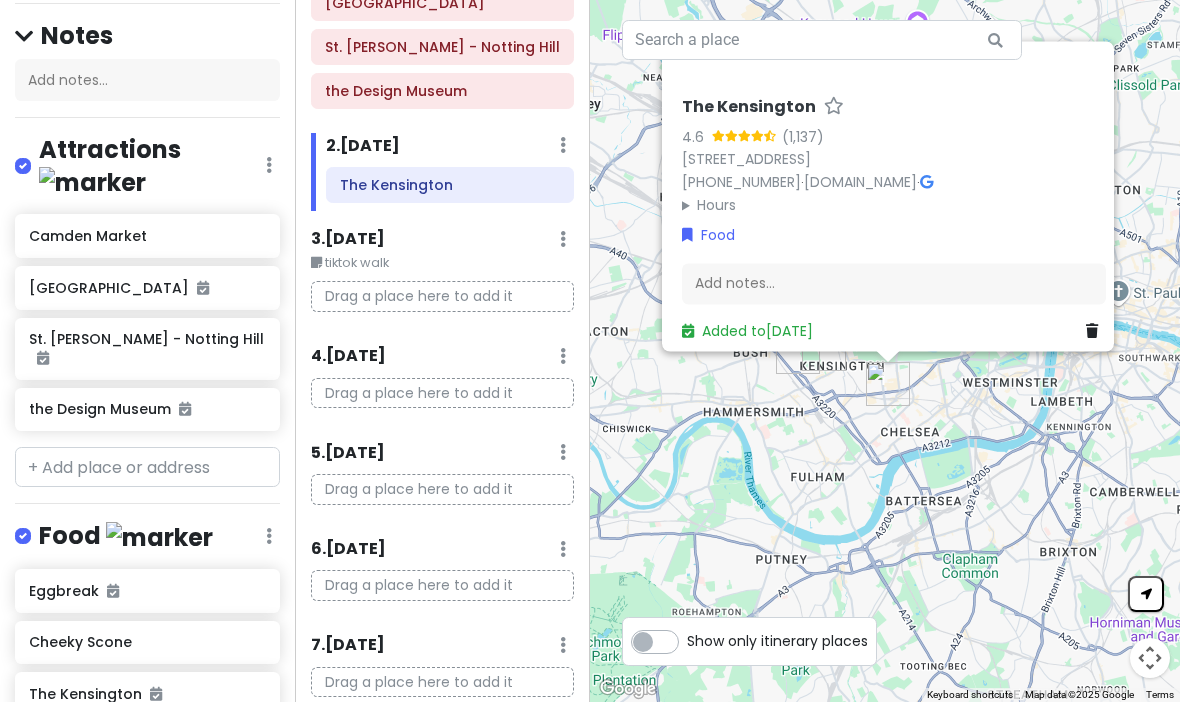 scroll, scrollTop: 212, scrollLeft: 0, axis: vertical 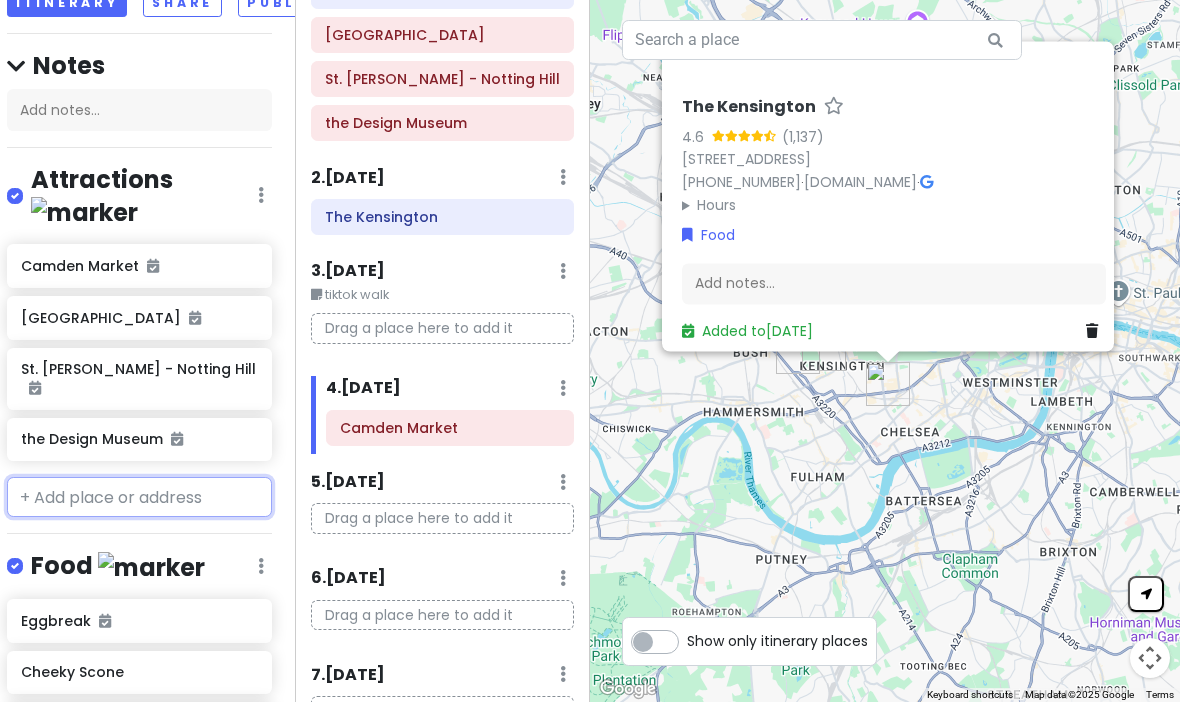 click at bounding box center (139, 497) 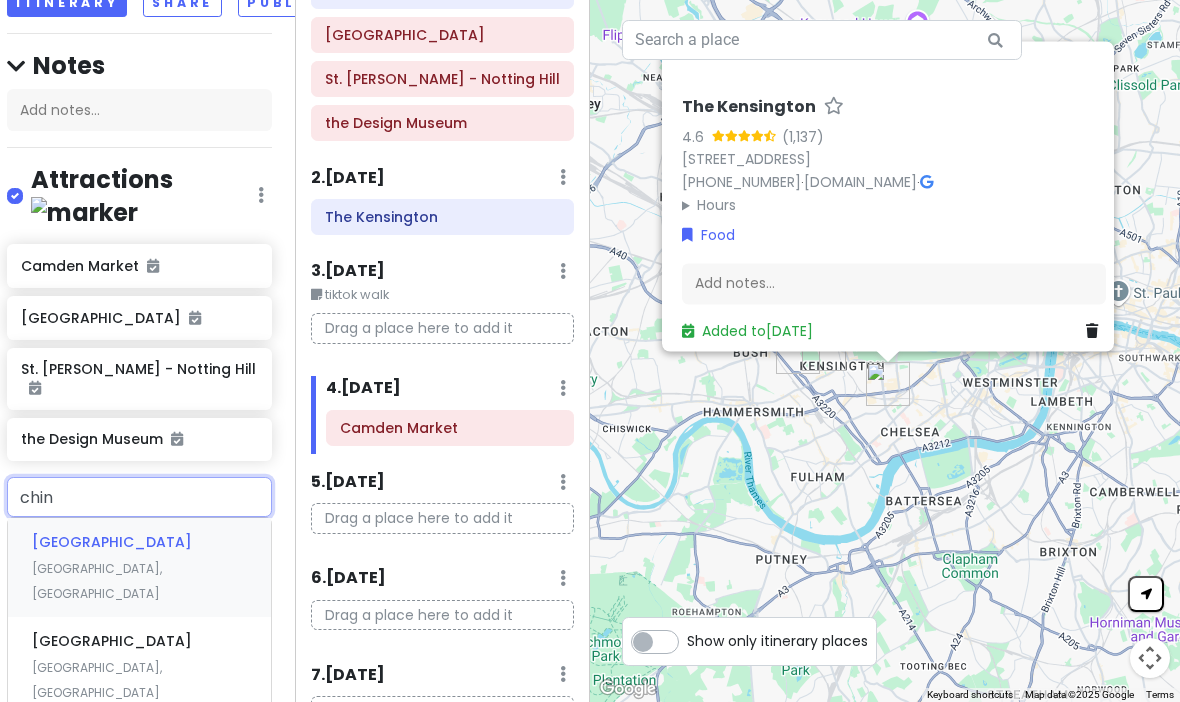 type on "china" 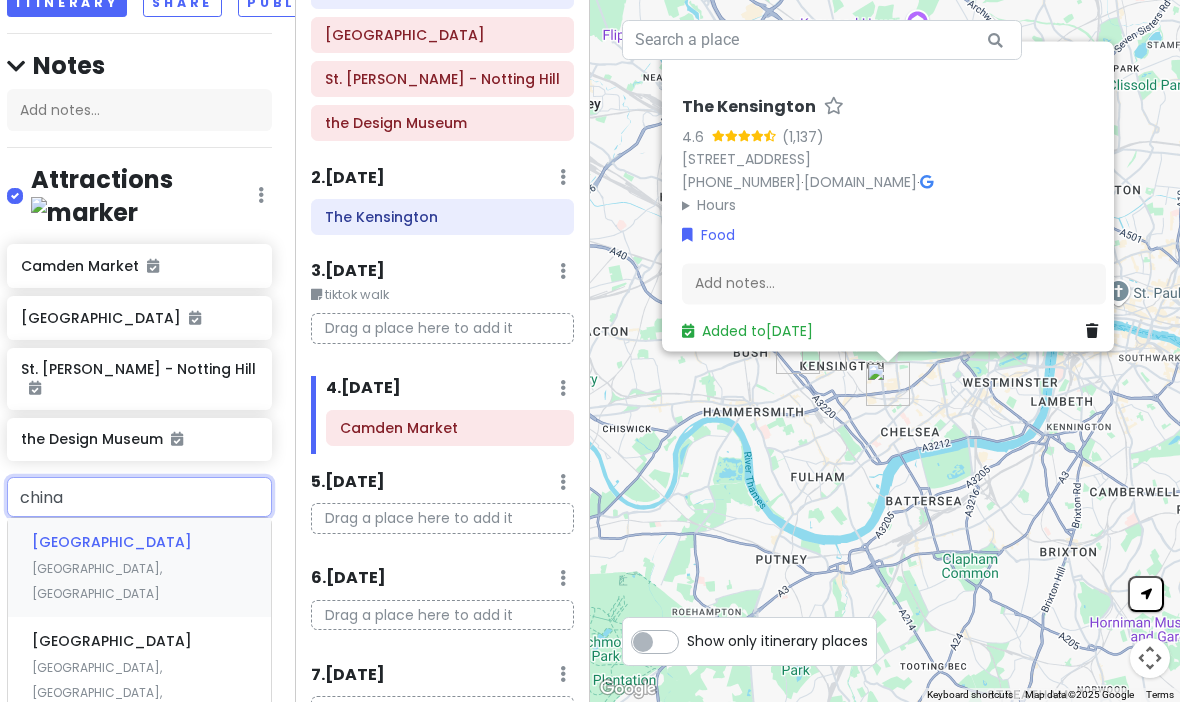 click on "[GEOGRAPHIC_DATA]   [GEOGRAPHIC_DATA], [GEOGRAPHIC_DATA]" at bounding box center (139, 567) 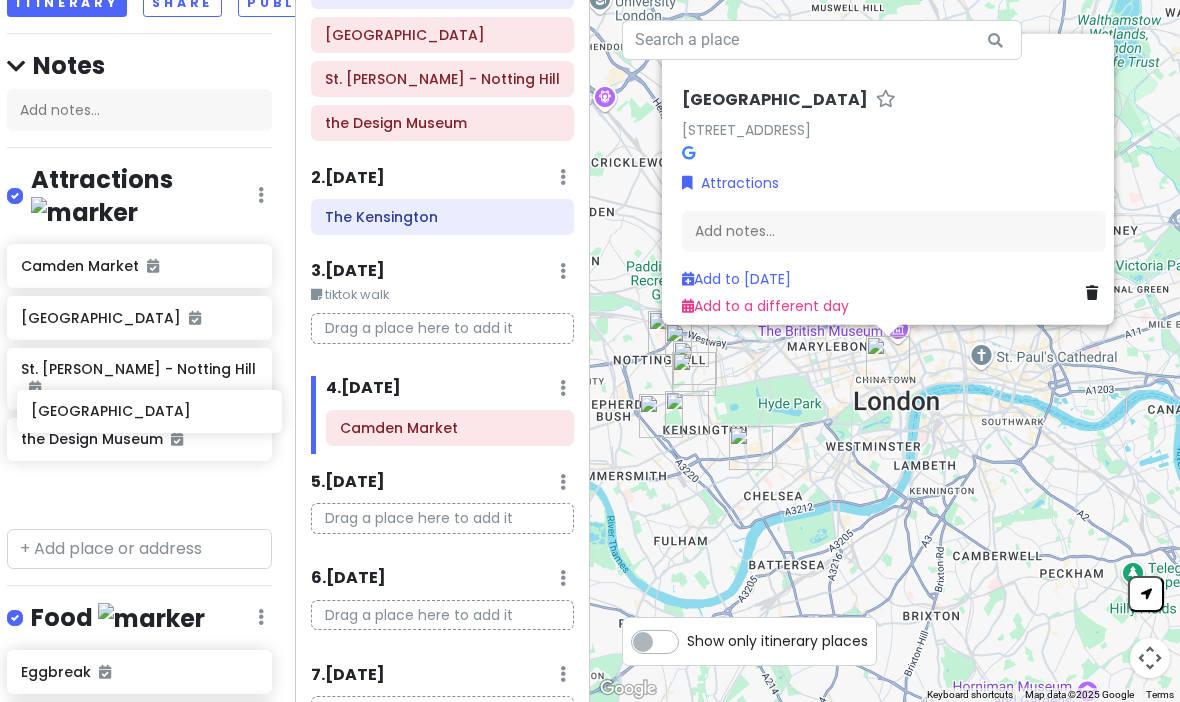 scroll, scrollTop: 155, scrollLeft: 35, axis: both 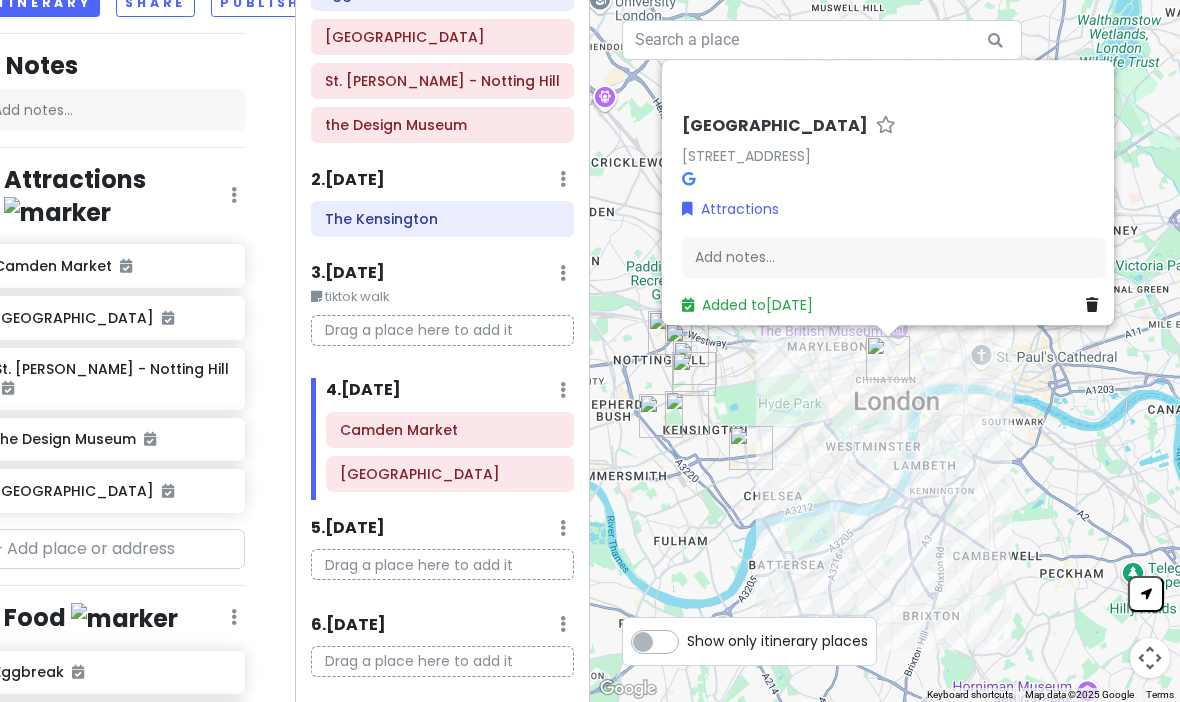 click on "5 .  [DATE] Add Day Notes Delete Day" at bounding box center (442, 533) 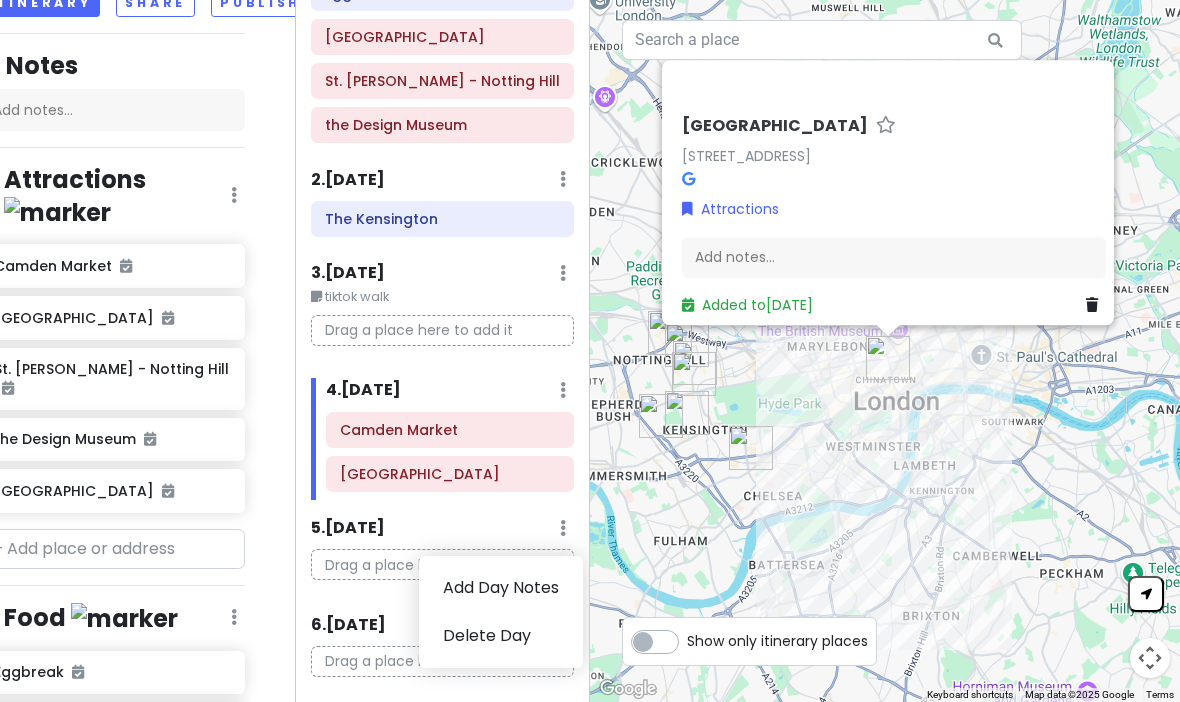 click on "Add Day Notes" at bounding box center [501, 588] 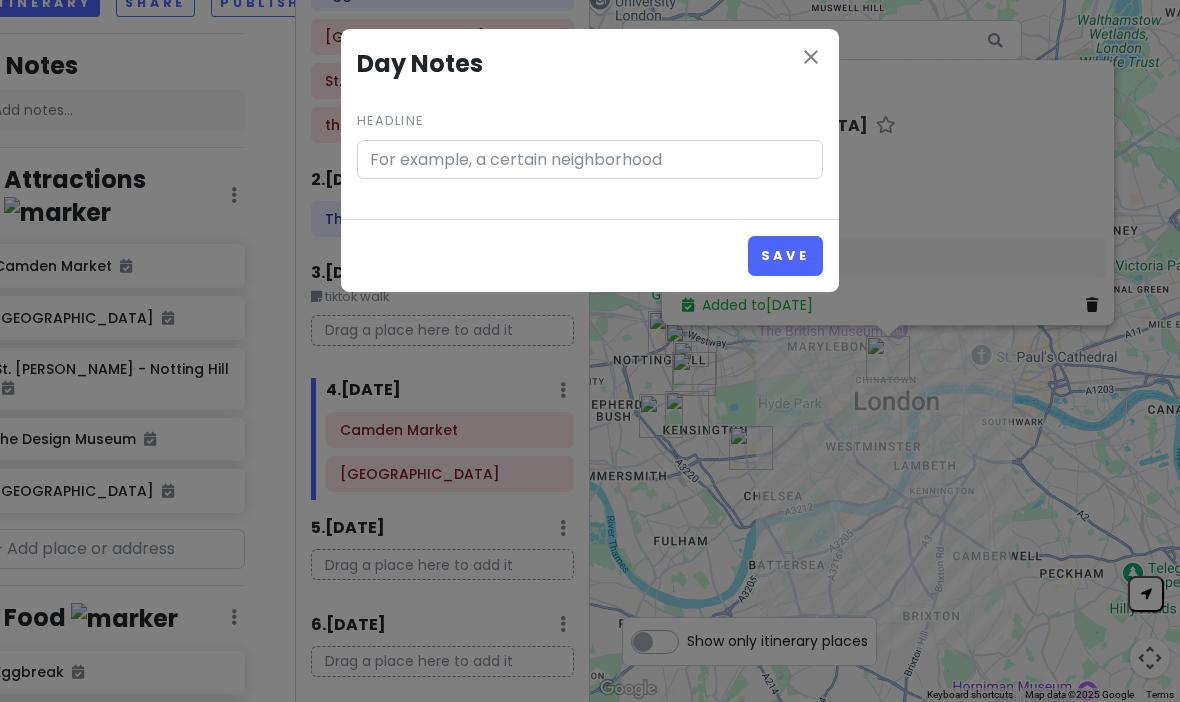 scroll, scrollTop: 0, scrollLeft: 0, axis: both 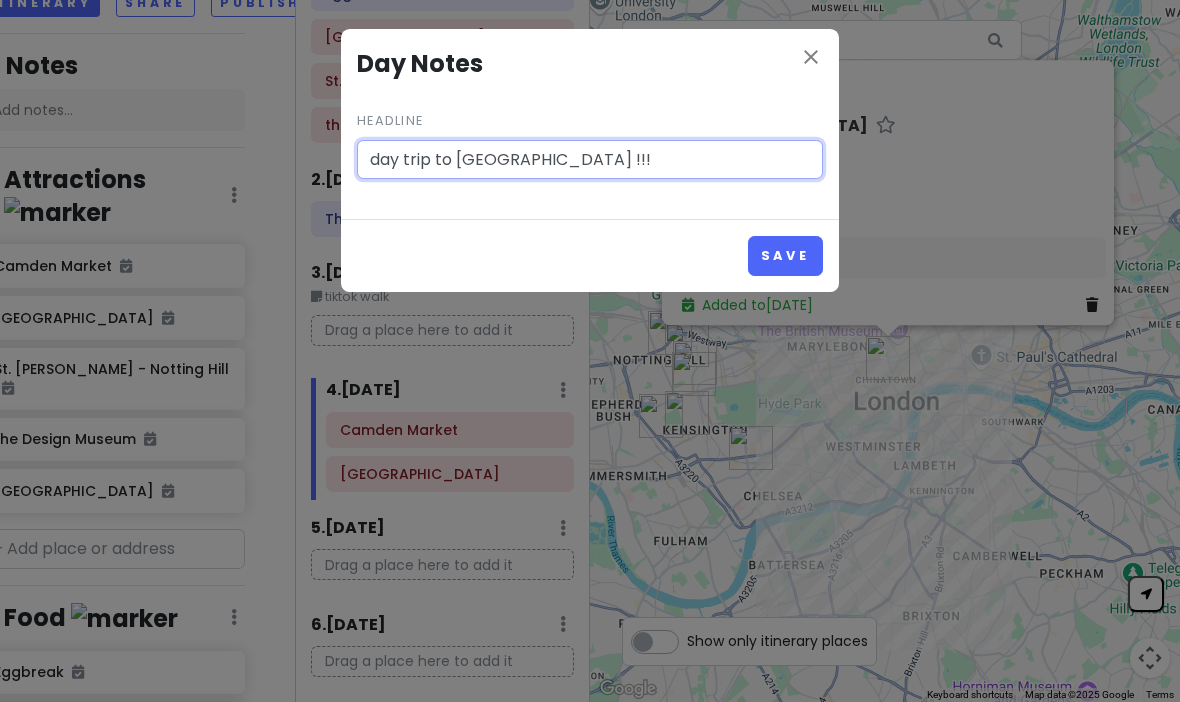 type on "day trip to [GEOGRAPHIC_DATA] !!!" 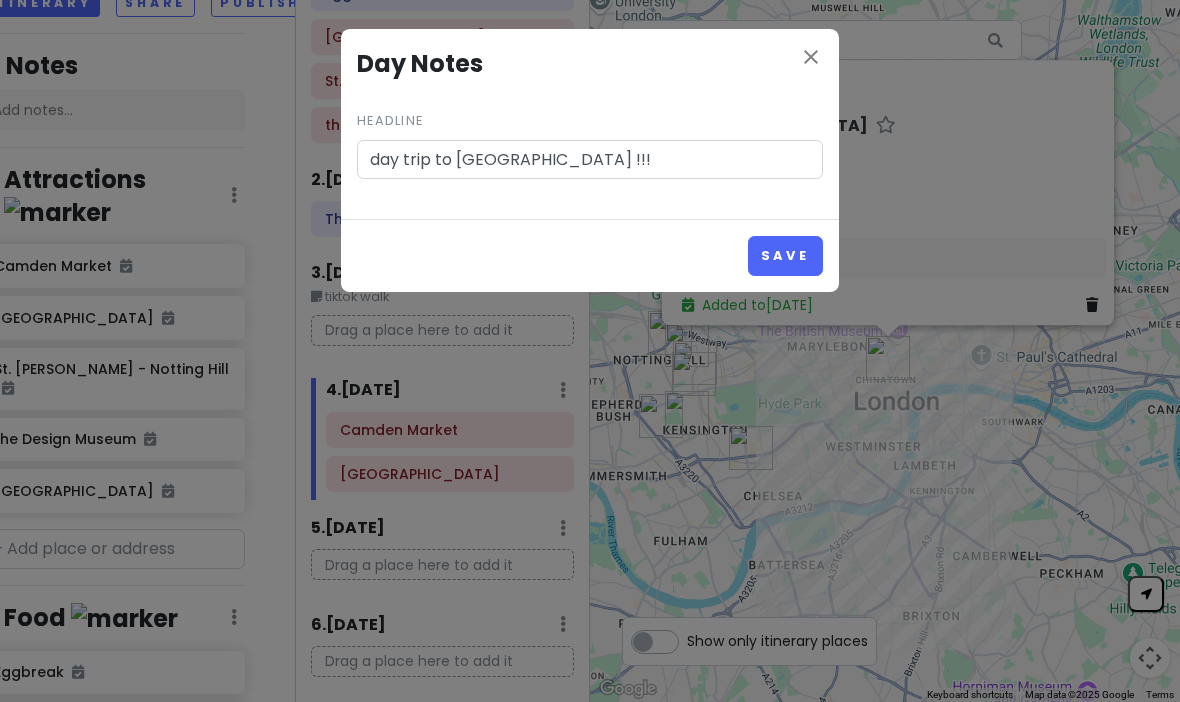 click on "Save" at bounding box center (590, 255) 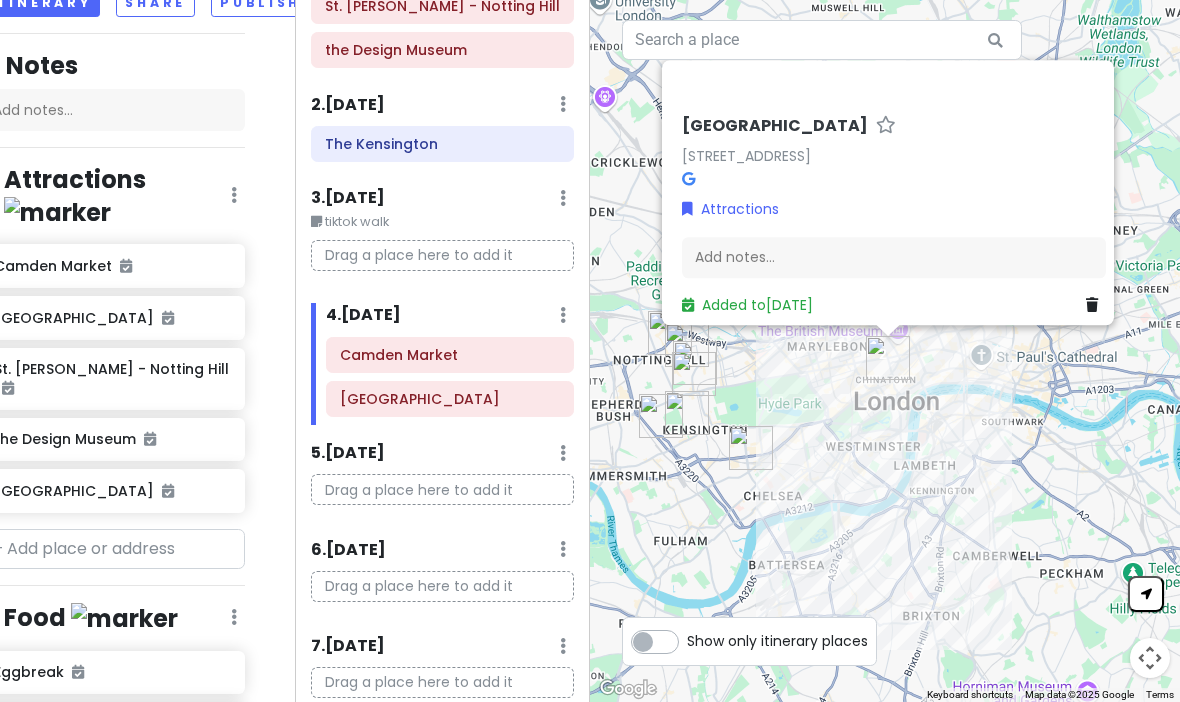 scroll, scrollTop: 253, scrollLeft: 0, axis: vertical 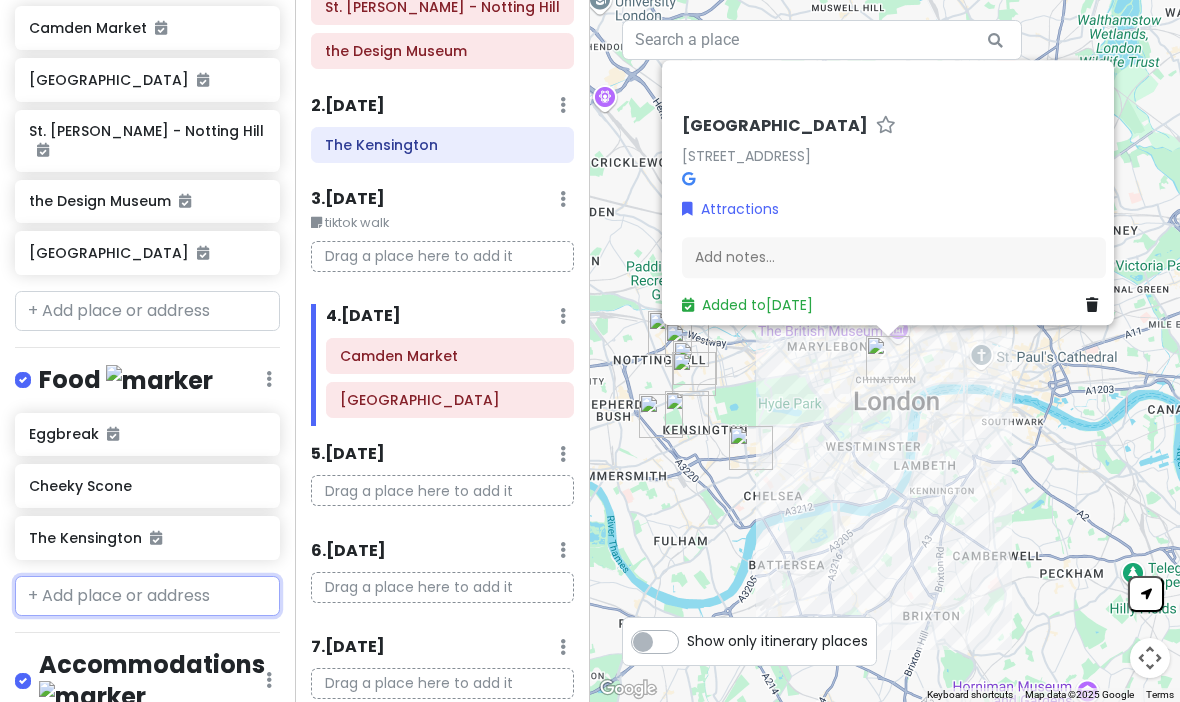 click at bounding box center (147, 596) 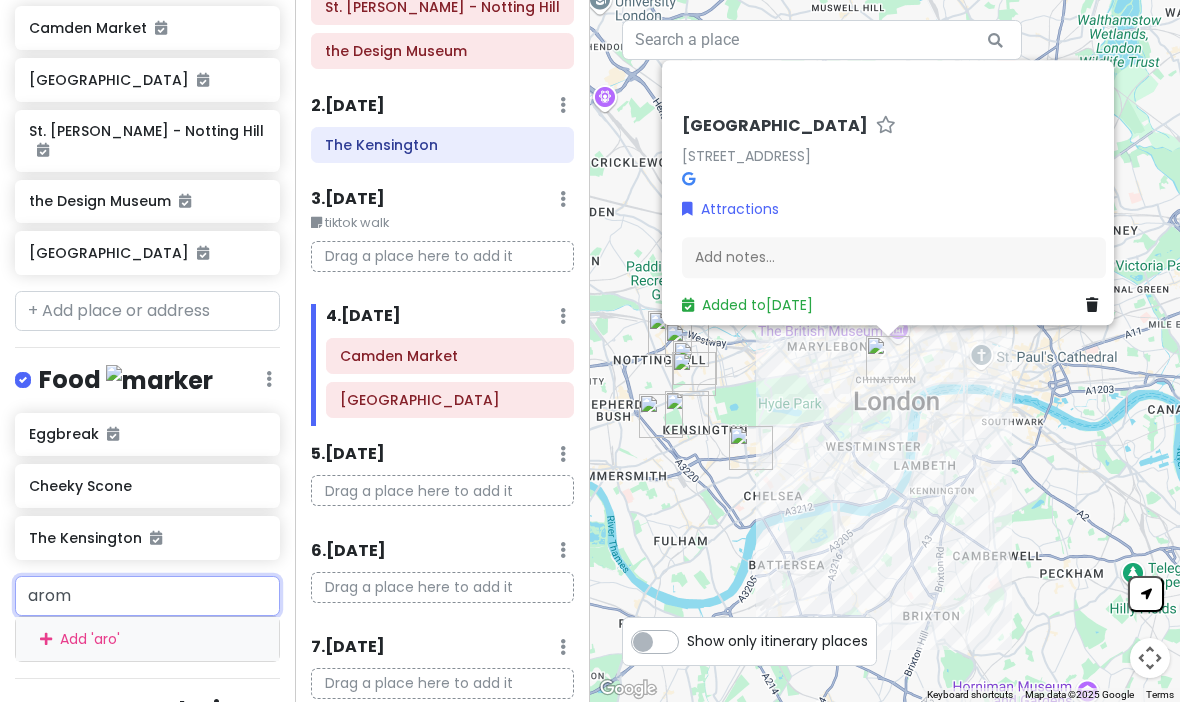 type on "arome" 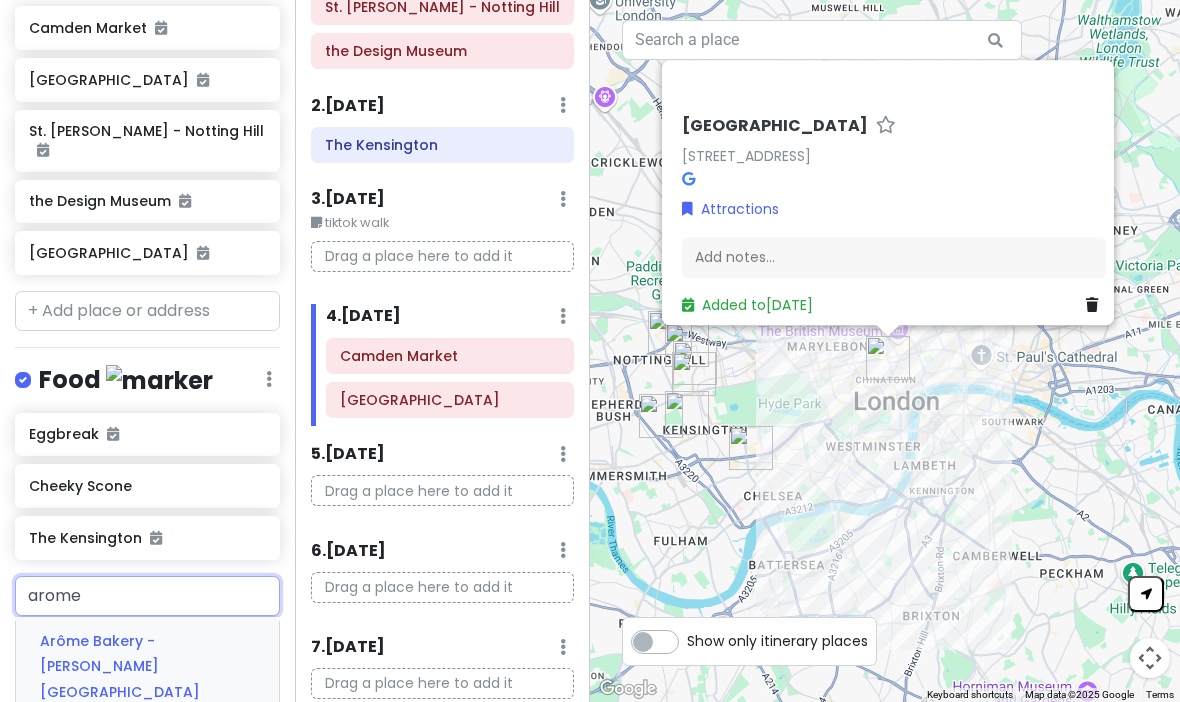 click on "Arôme Bakery - [PERSON_NAME][GEOGRAPHIC_DATA]" at bounding box center (120, 666) 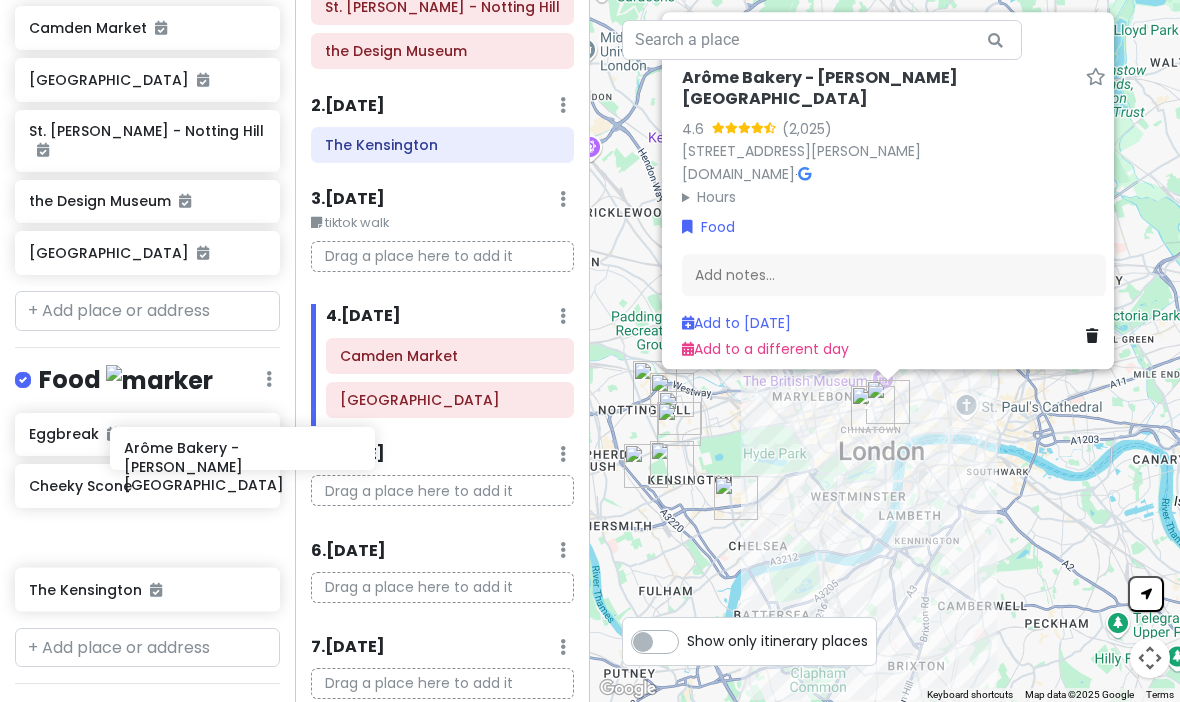 scroll, scrollTop: 393, scrollLeft: 35, axis: both 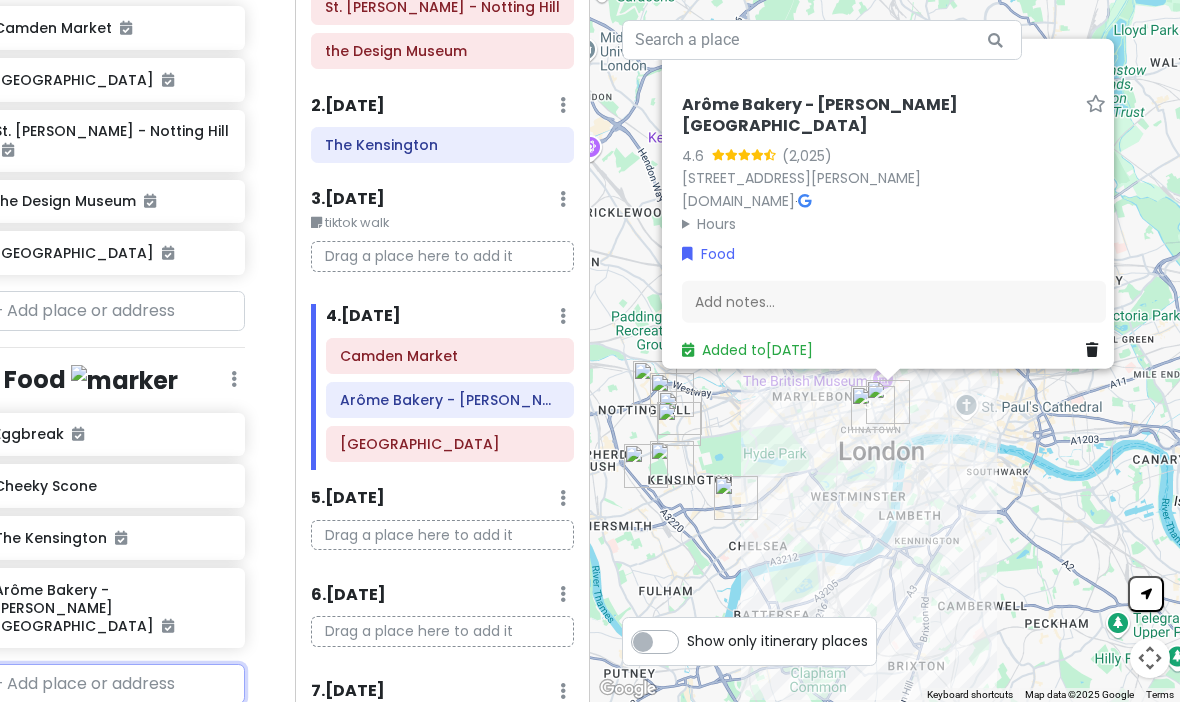 click at bounding box center (112, 684) 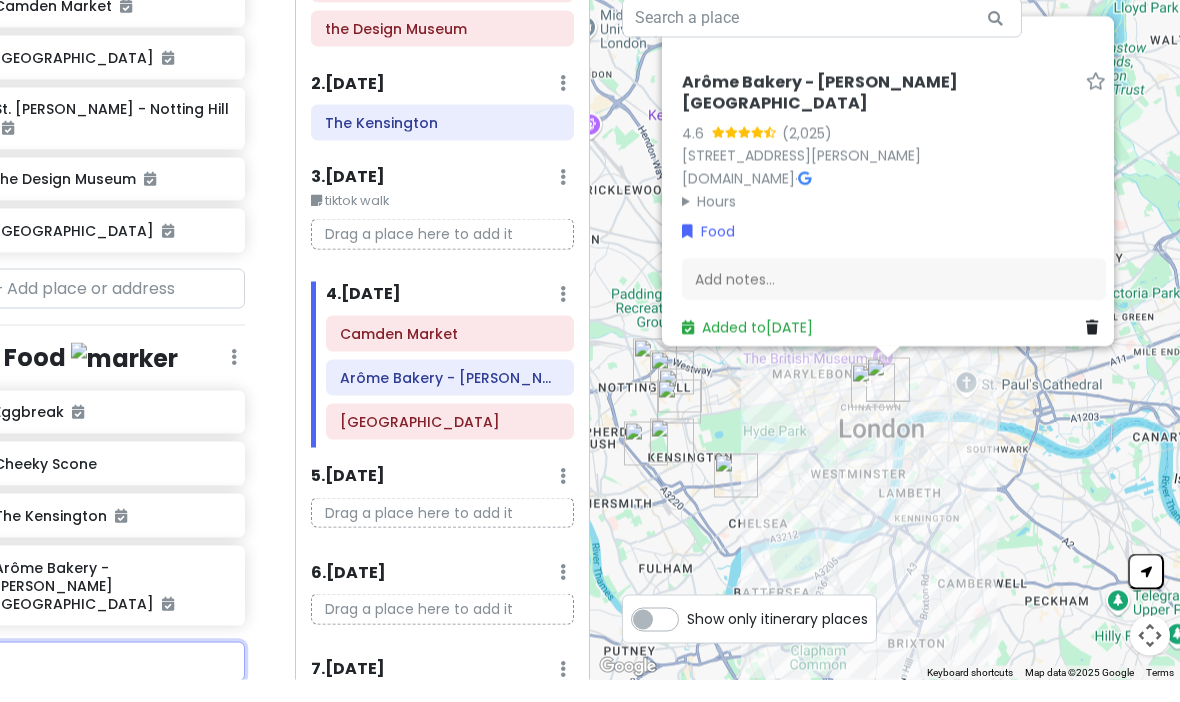 scroll, scrollTop: 393, scrollLeft: 0, axis: vertical 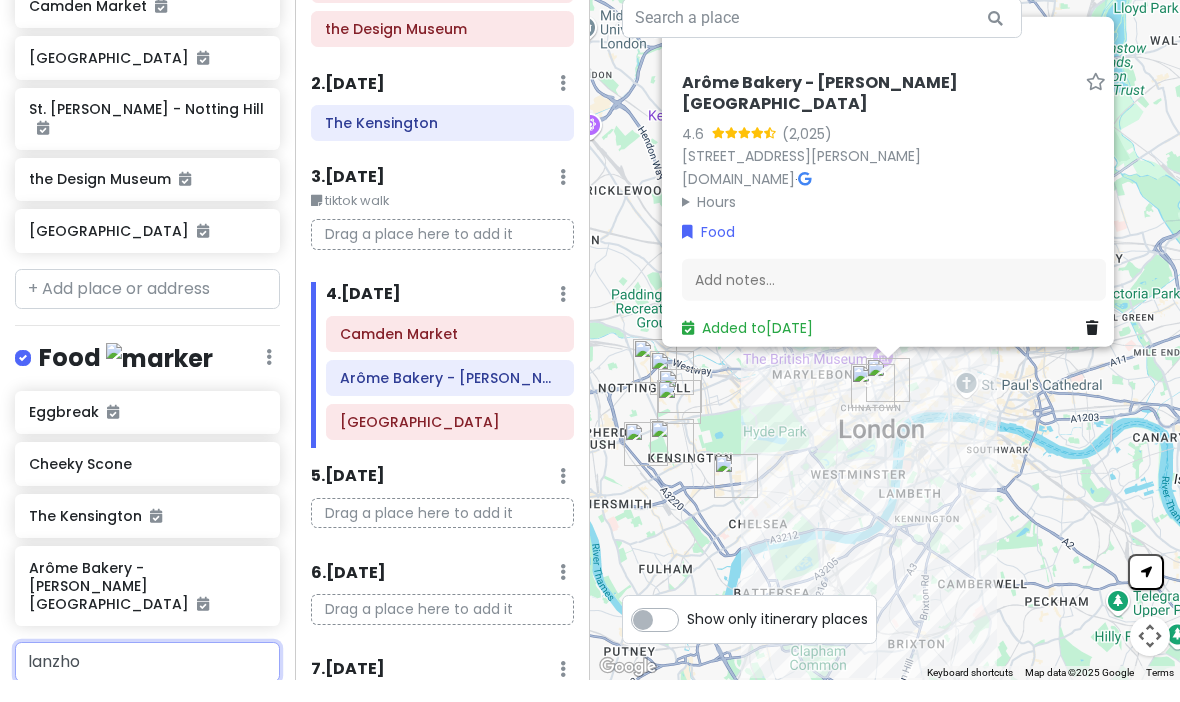type on "lanzhou" 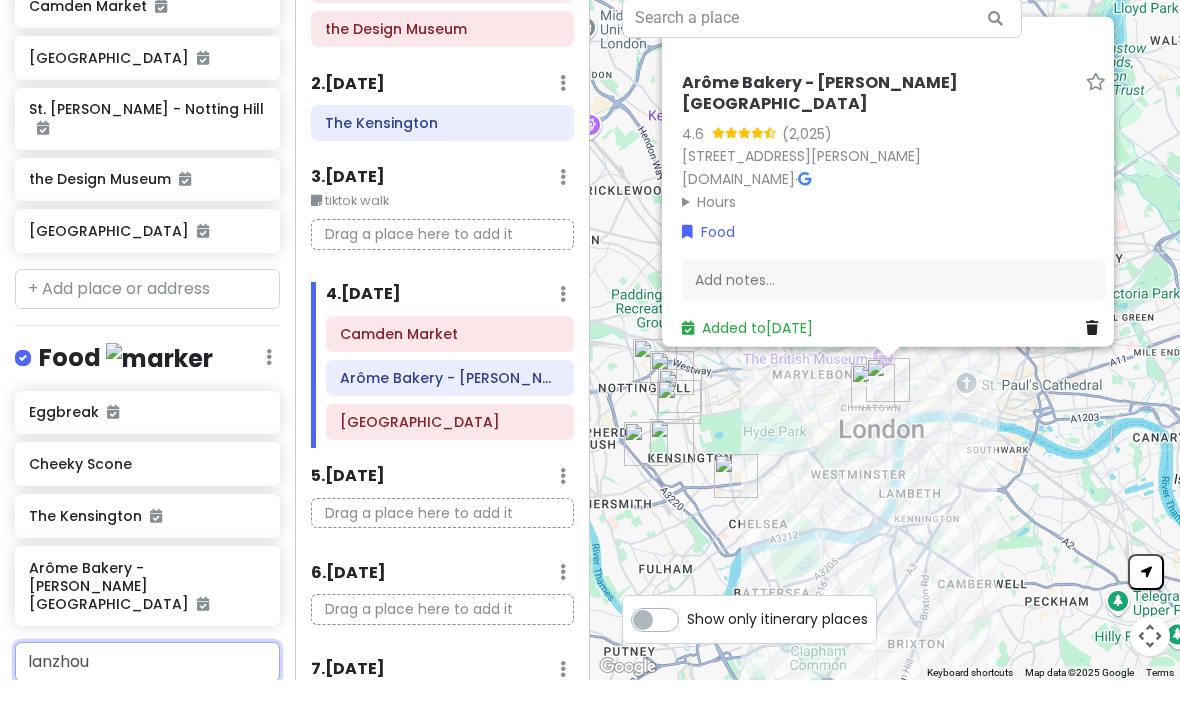 click on "Lanzhou Lamian Noodle Bar   [GEOGRAPHIC_DATA], [GEOGRAPHIC_DATA], [GEOGRAPHIC_DATA]" at bounding box center (147, 754) 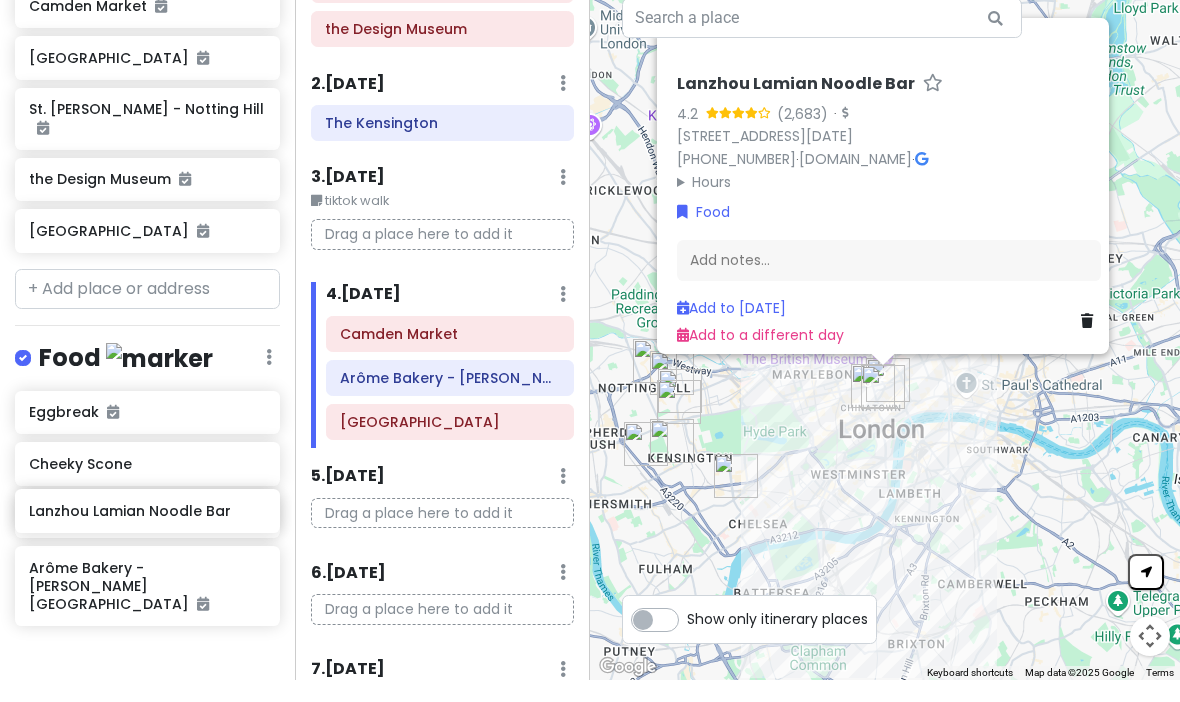 scroll, scrollTop: 69, scrollLeft: 0, axis: vertical 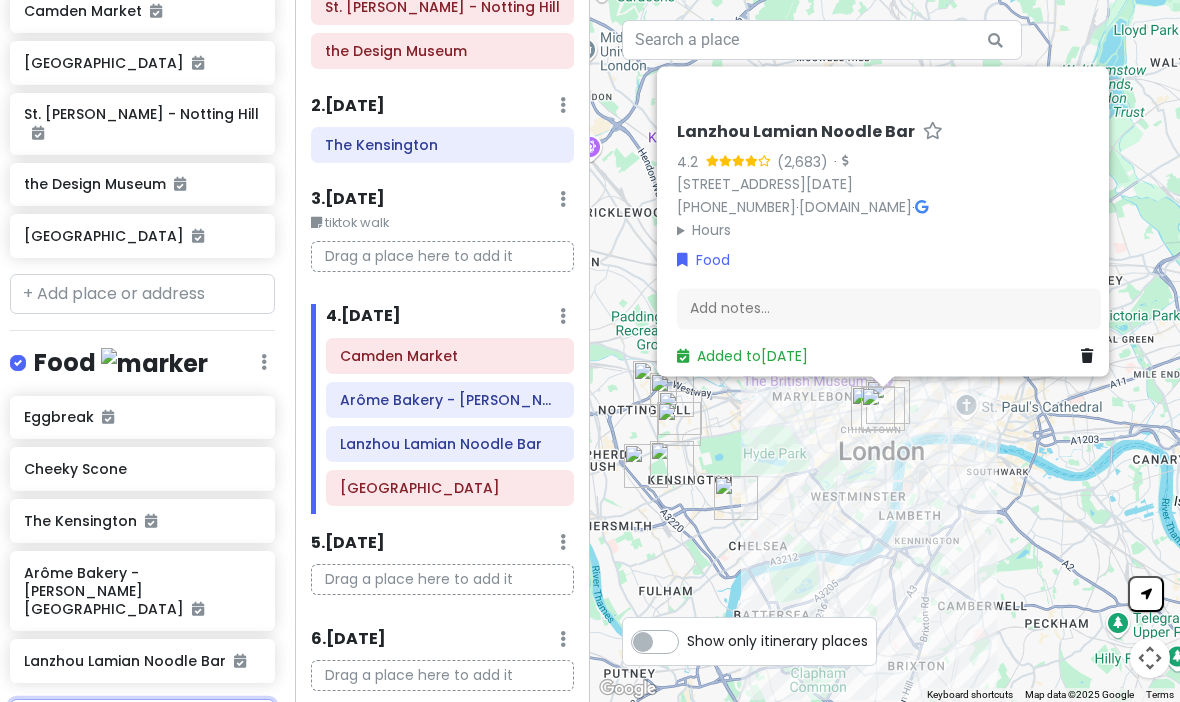 click at bounding box center [142, 719] 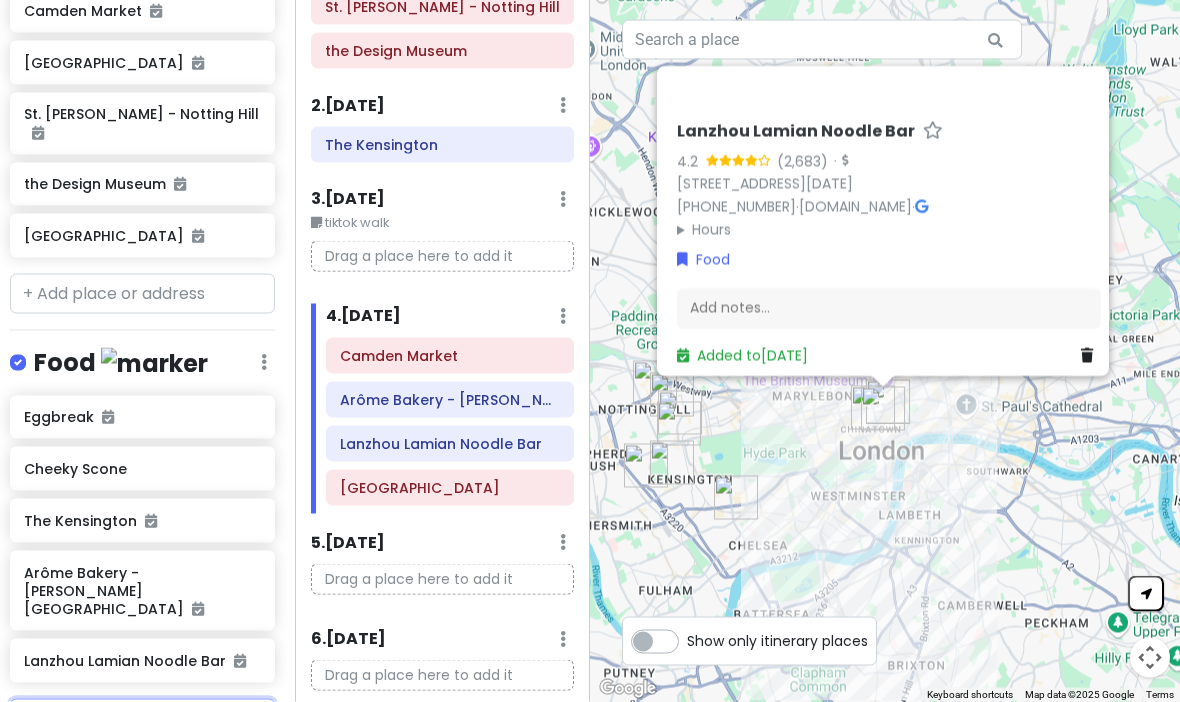 type on "fresk" 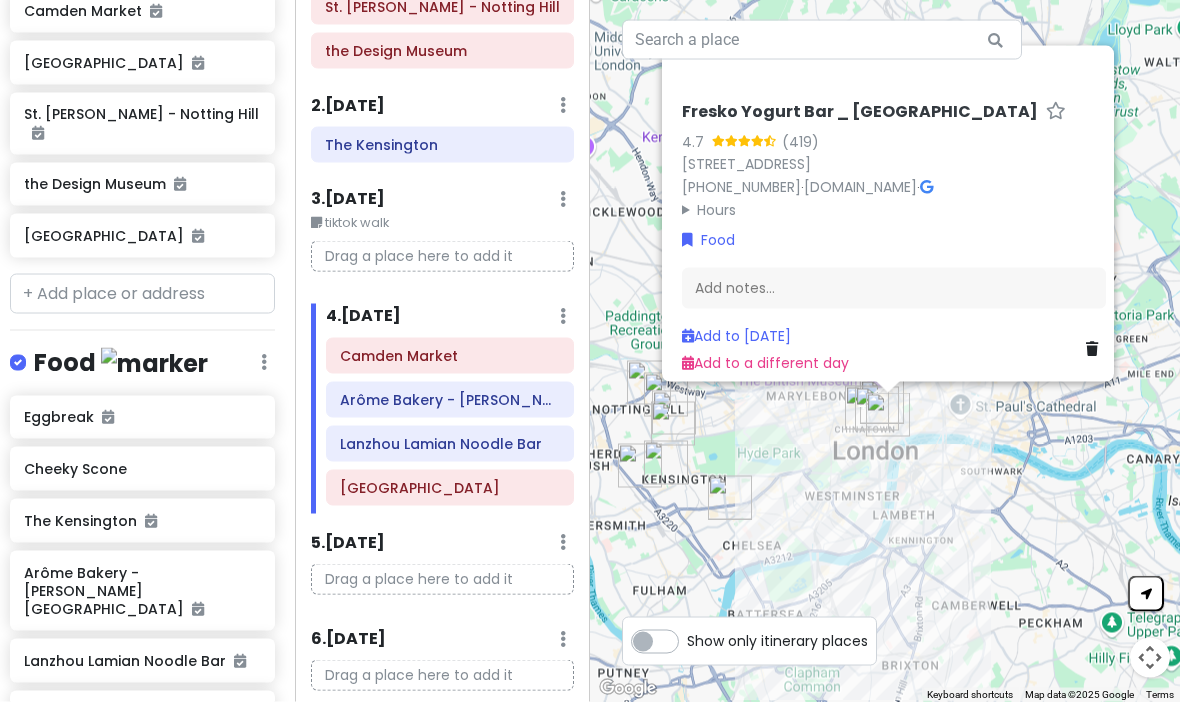 scroll, scrollTop: 69, scrollLeft: 0, axis: vertical 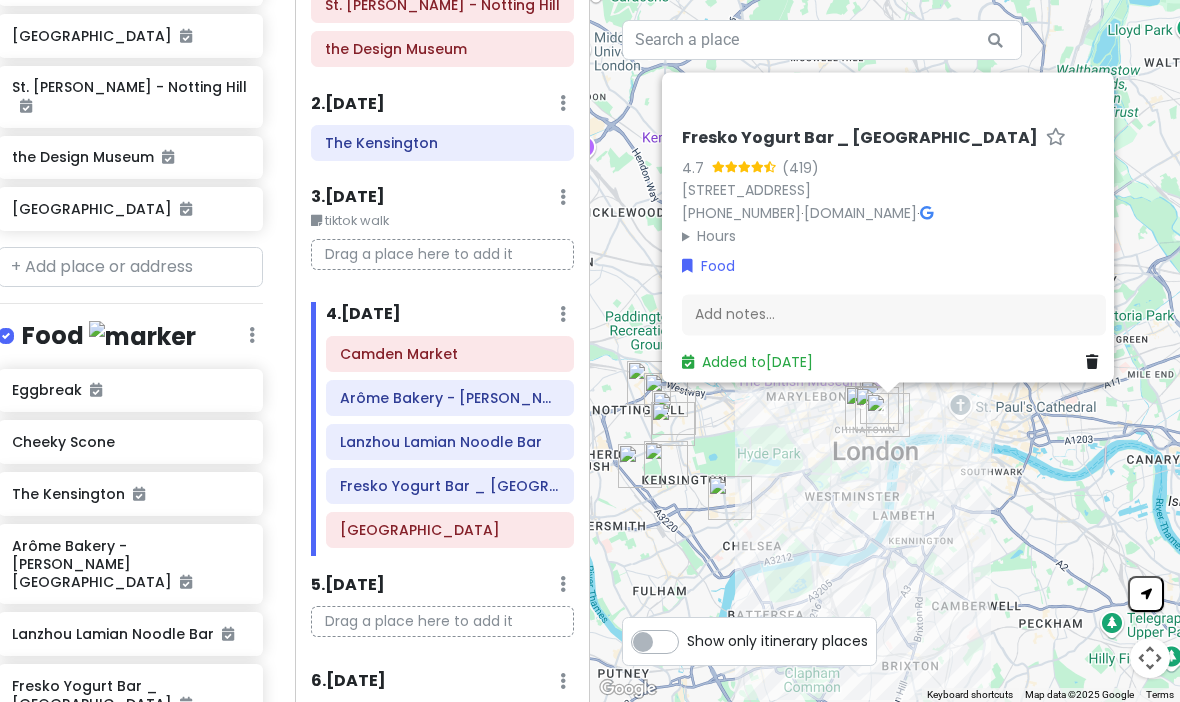 click at bounding box center (130, 762) 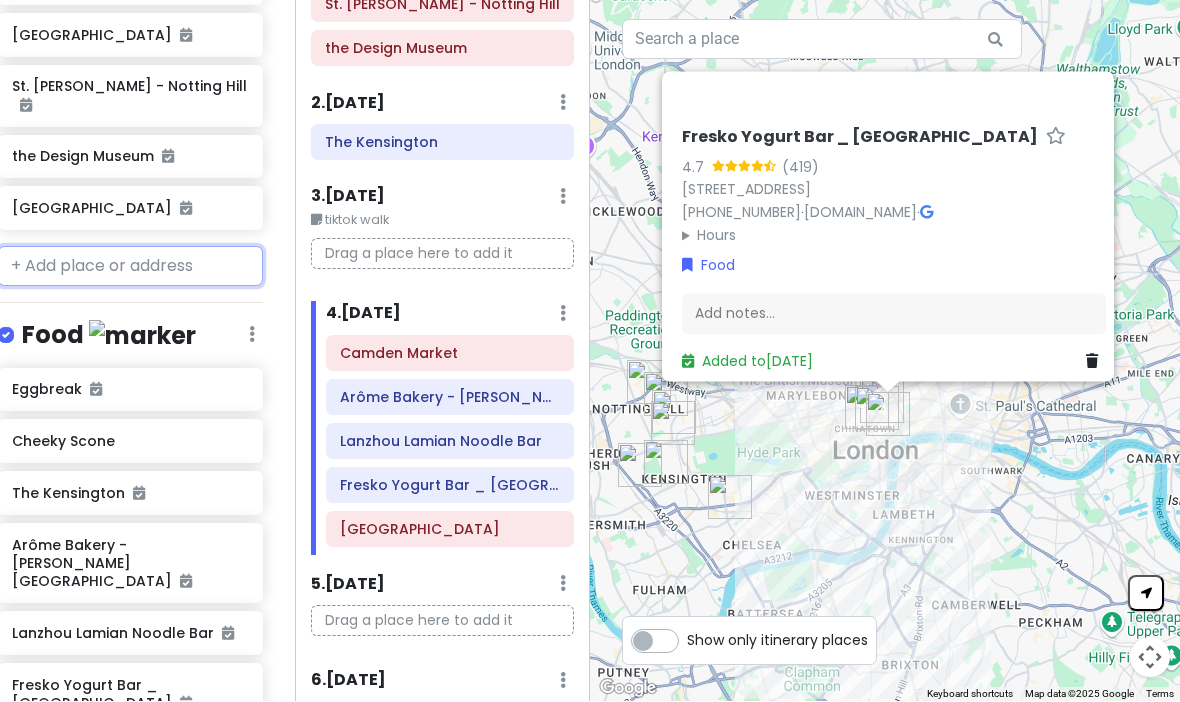 click at bounding box center (130, 267) 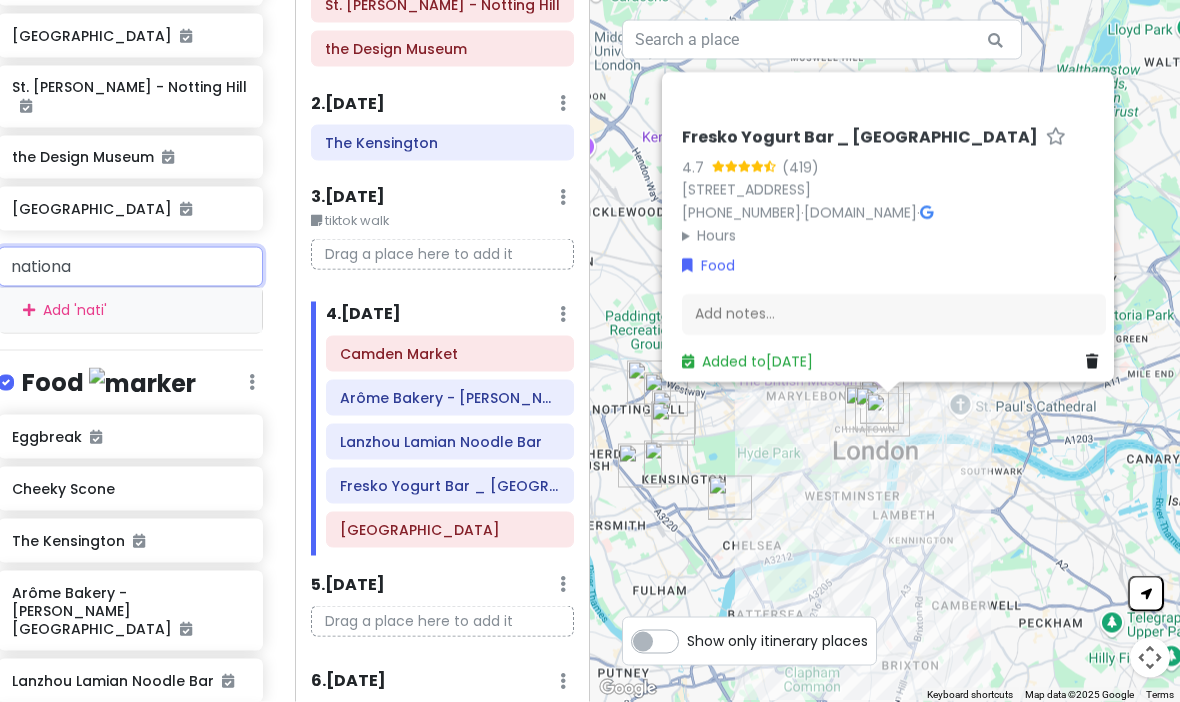 type on "national" 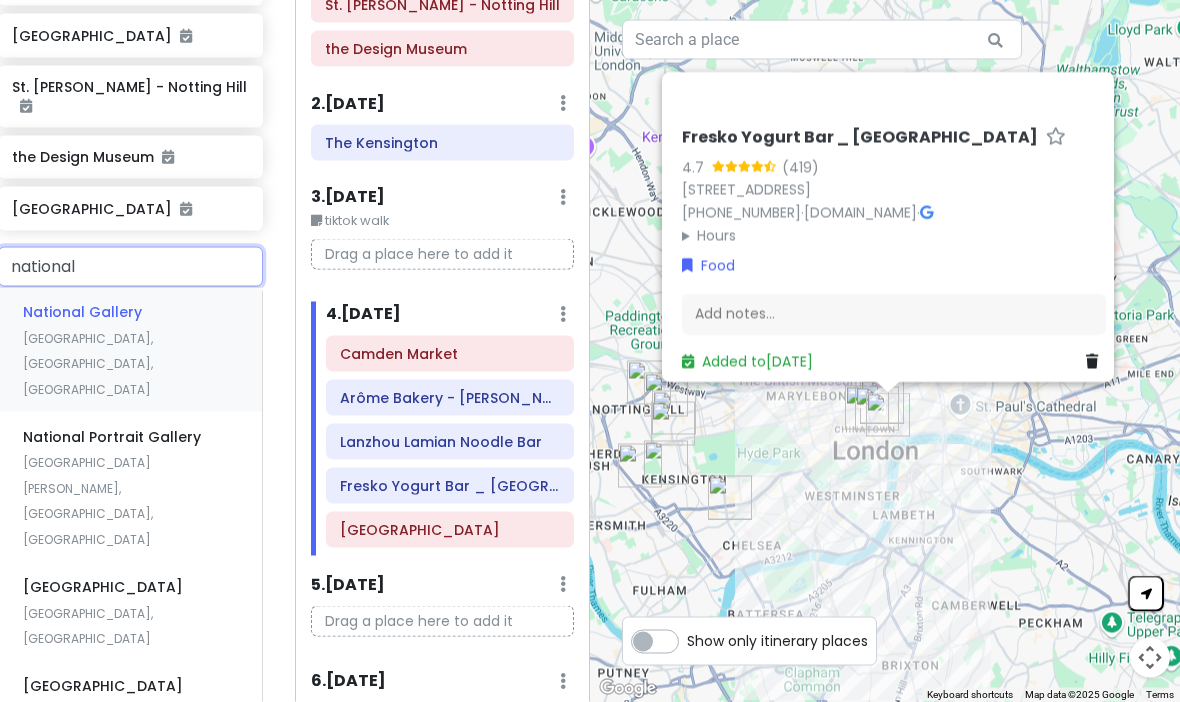 click on "[GEOGRAPHIC_DATA], [GEOGRAPHIC_DATA], [GEOGRAPHIC_DATA]" at bounding box center (88, 364) 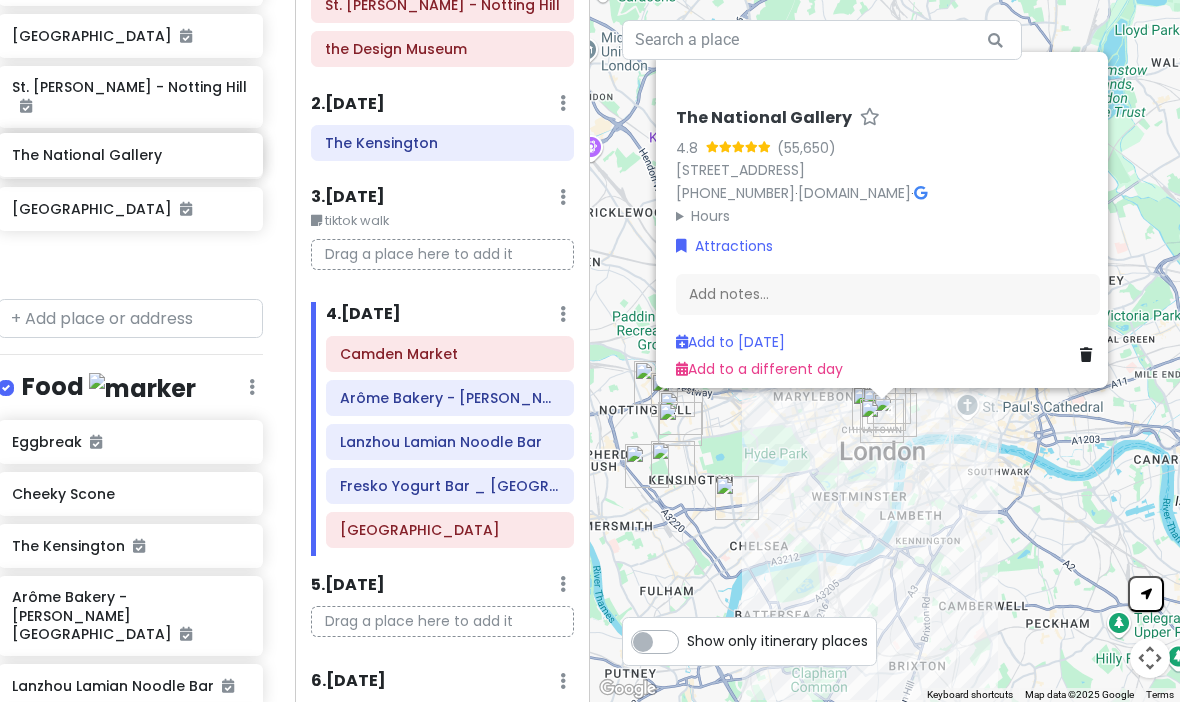 scroll, scrollTop: 41, scrollLeft: 0, axis: vertical 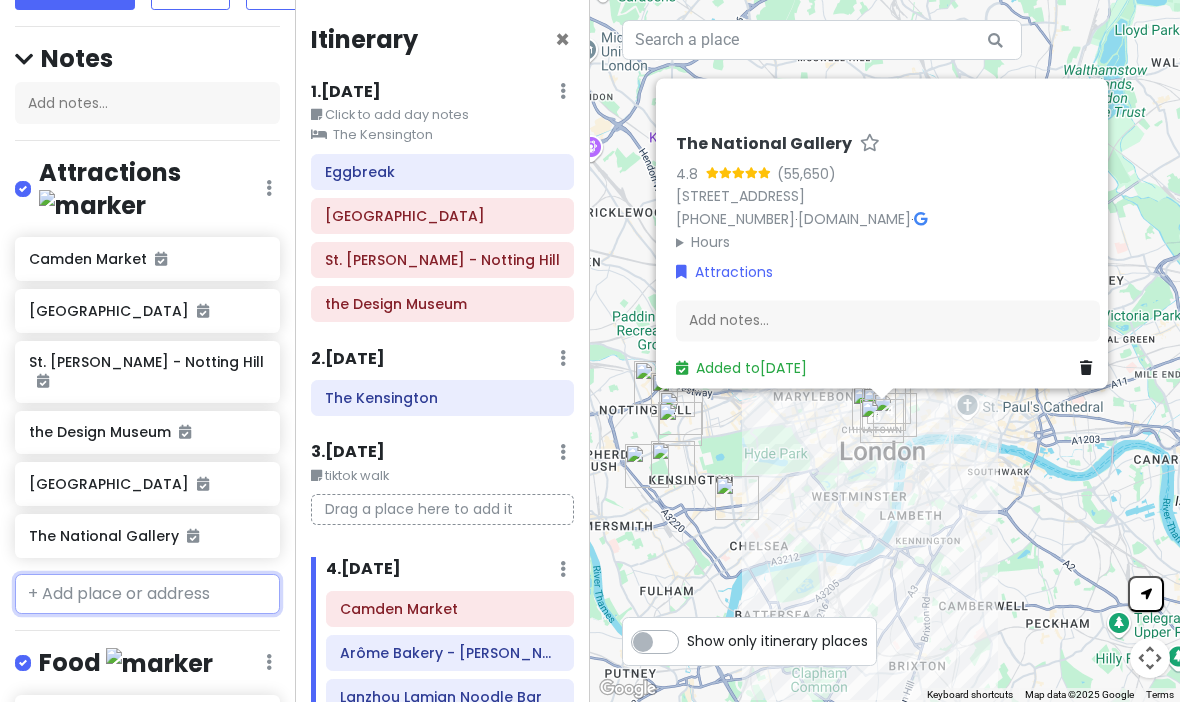 click at bounding box center [147, 594] 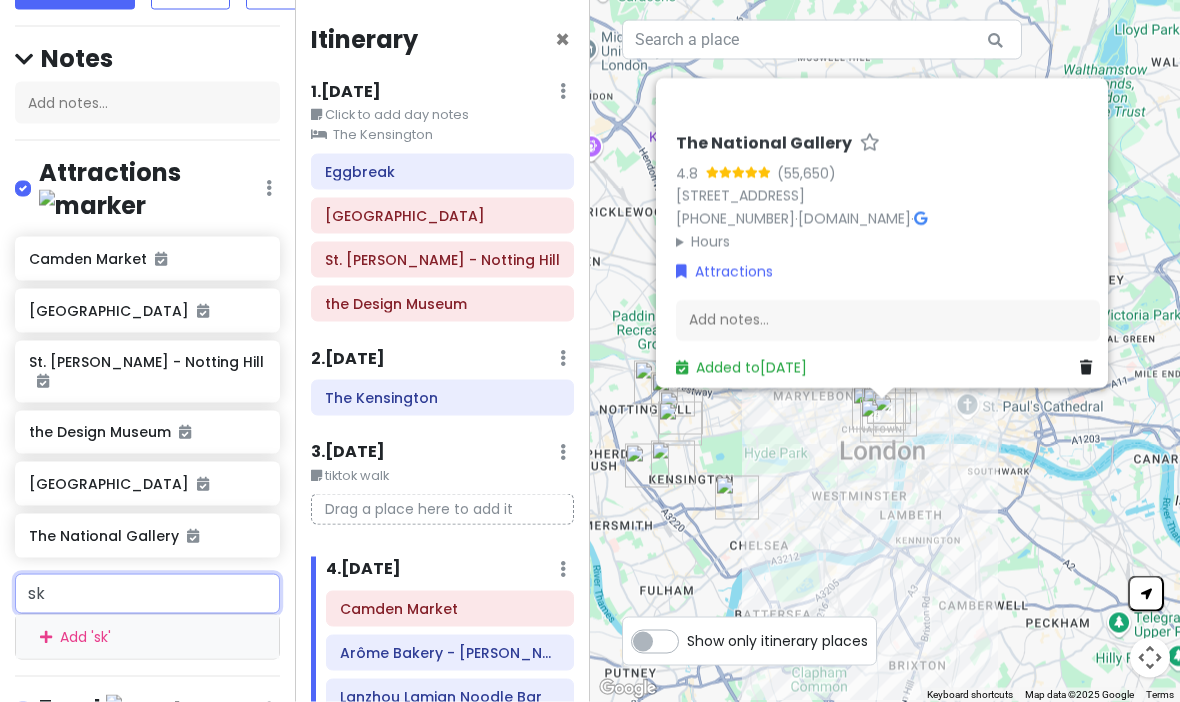type on "sky" 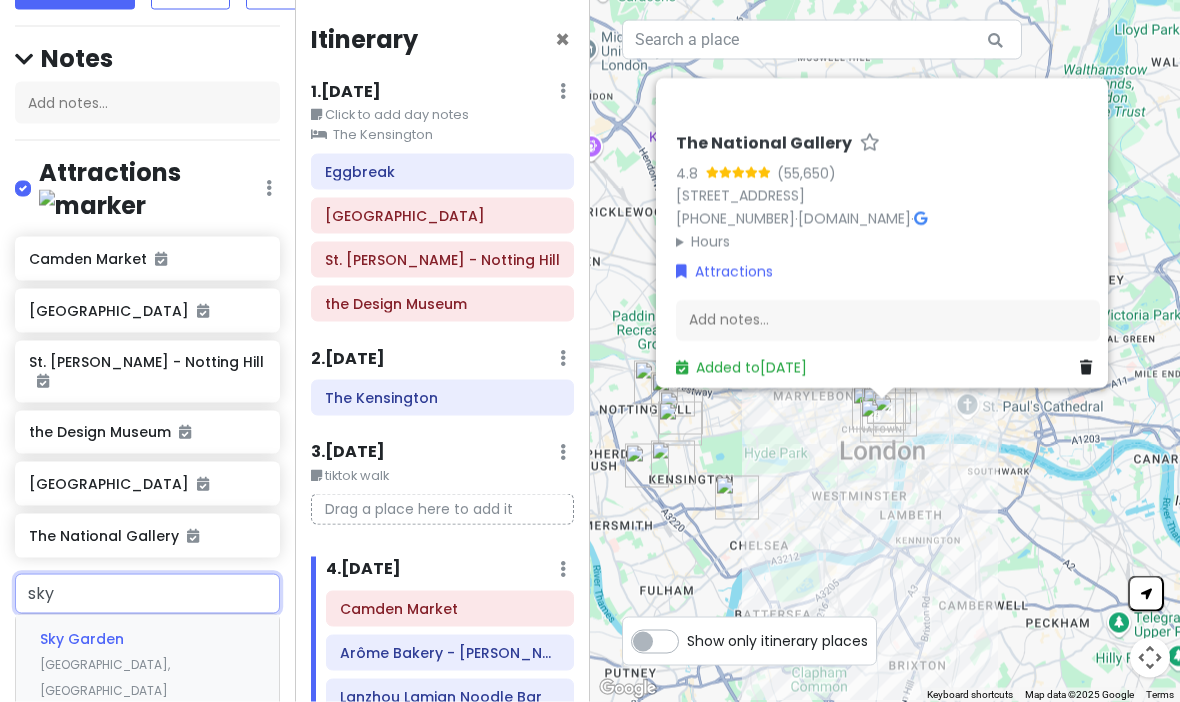 click on "[GEOGRAPHIC_DATA], [GEOGRAPHIC_DATA]" at bounding box center [147, 664] 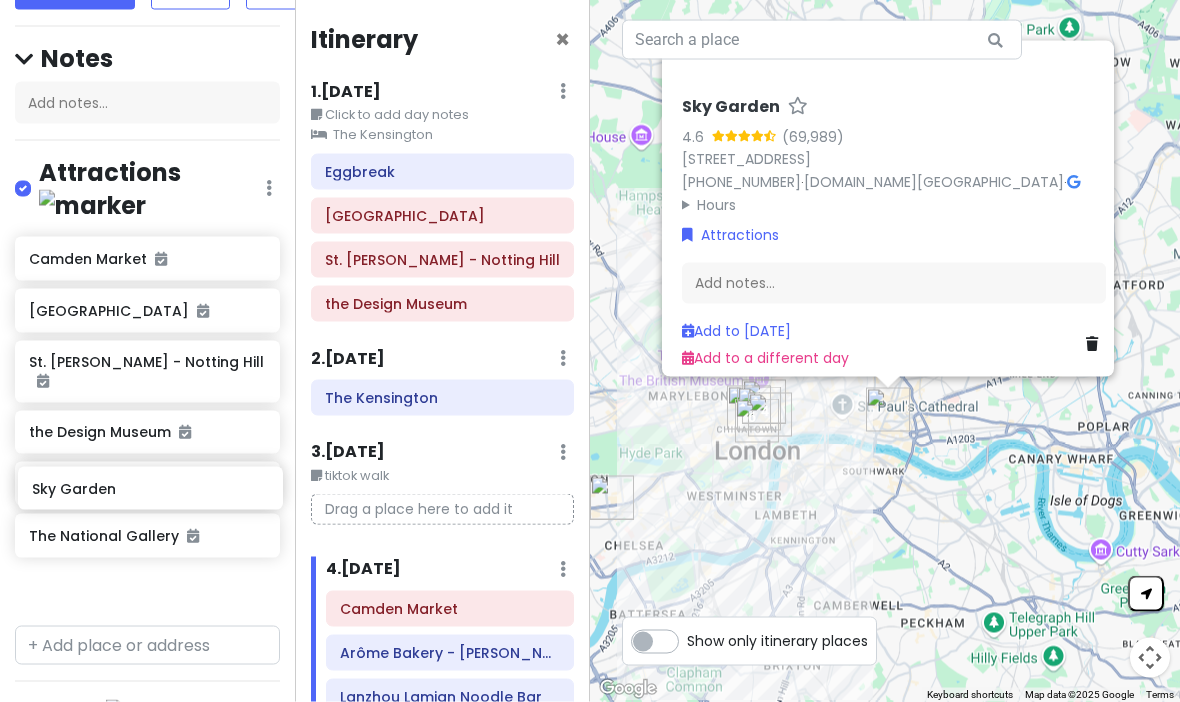 scroll, scrollTop: 62, scrollLeft: 0, axis: vertical 